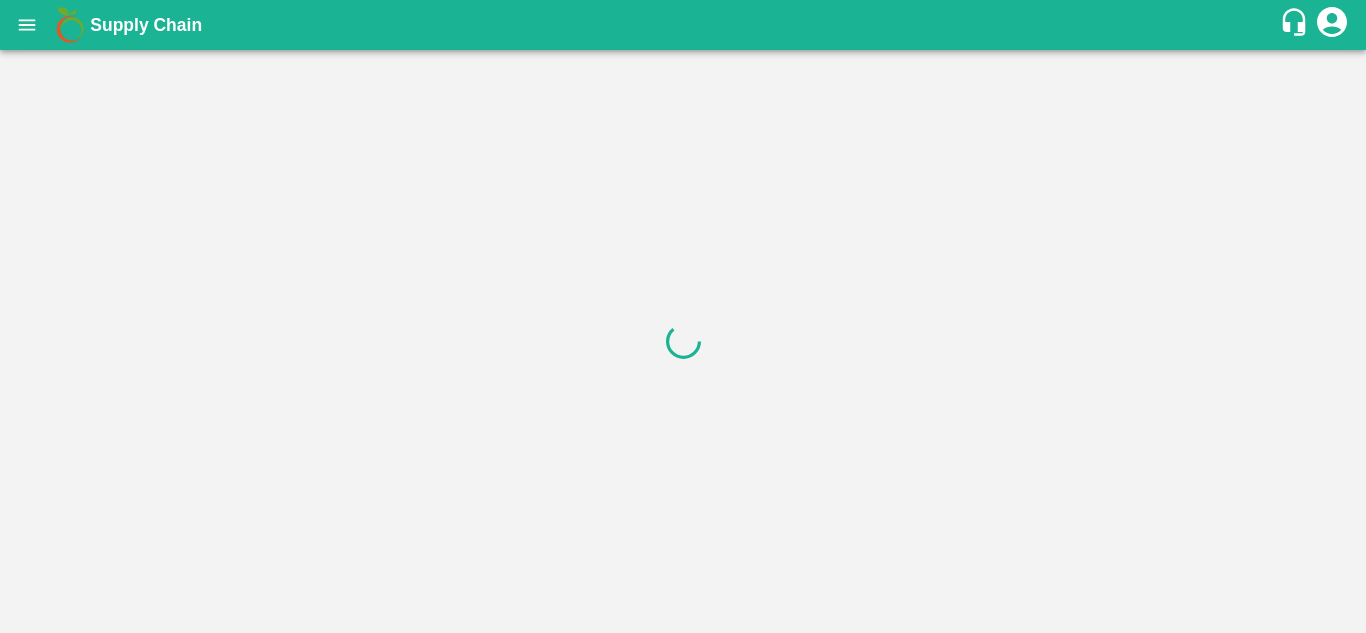 scroll, scrollTop: 0, scrollLeft: 0, axis: both 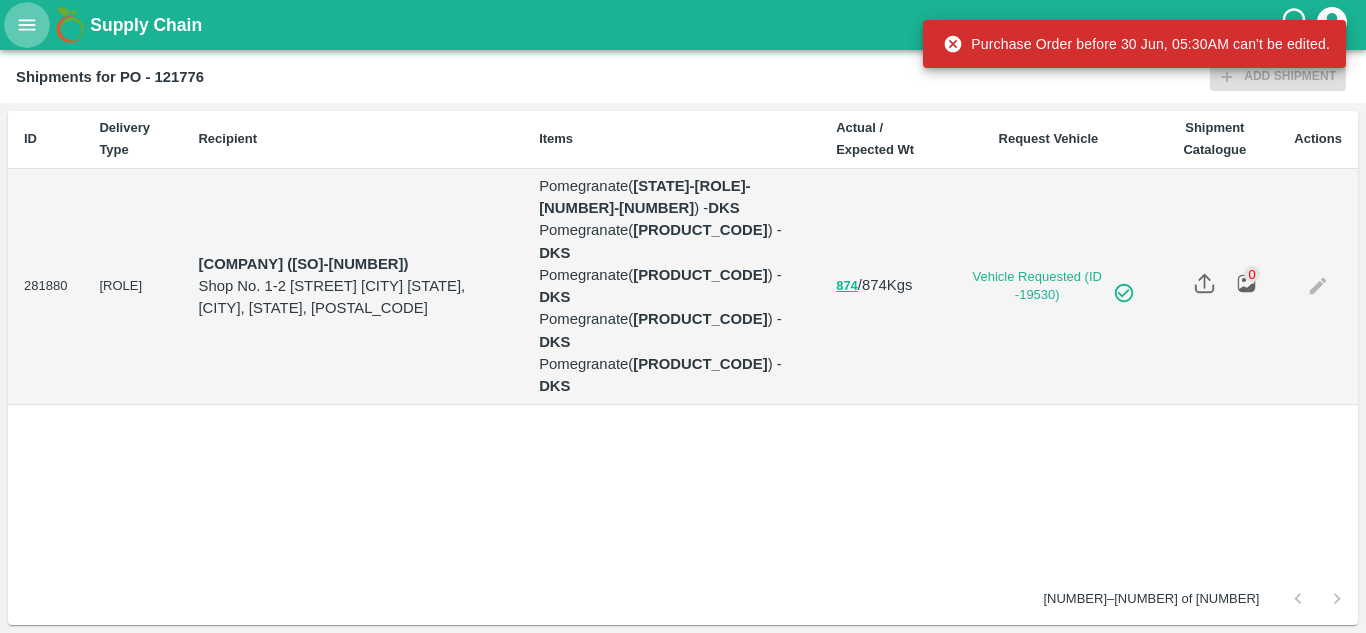 click 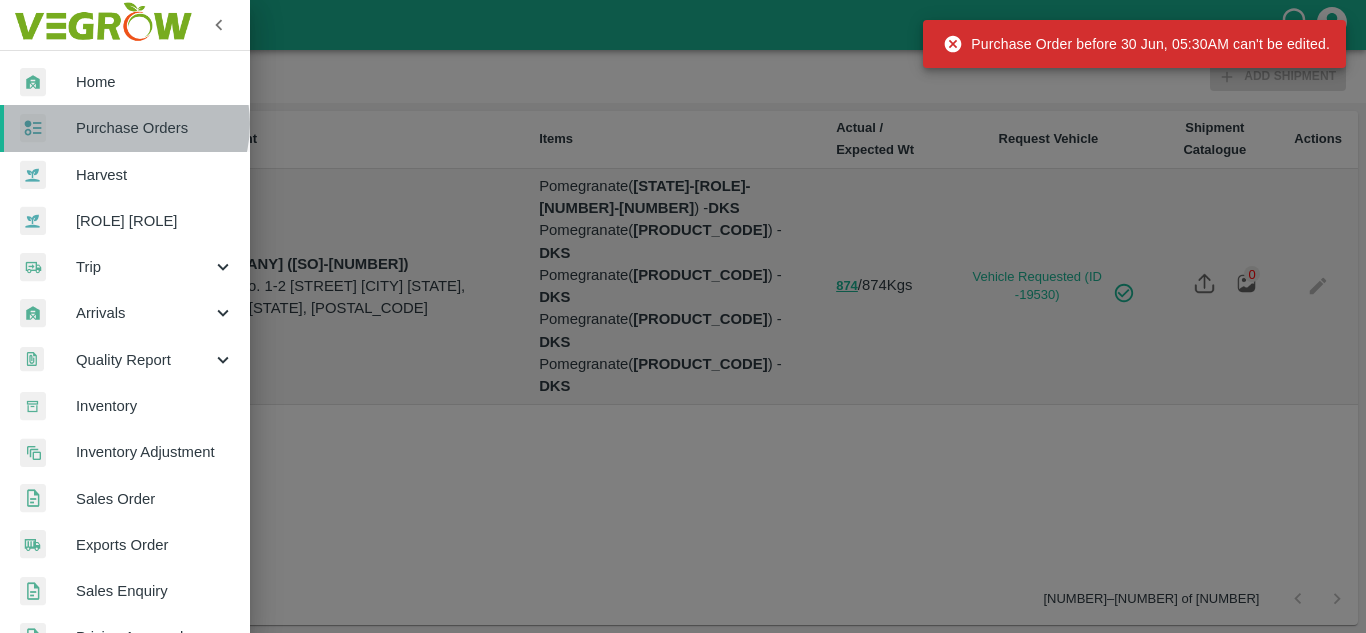 click on "Purchase Orders" at bounding box center (155, 128) 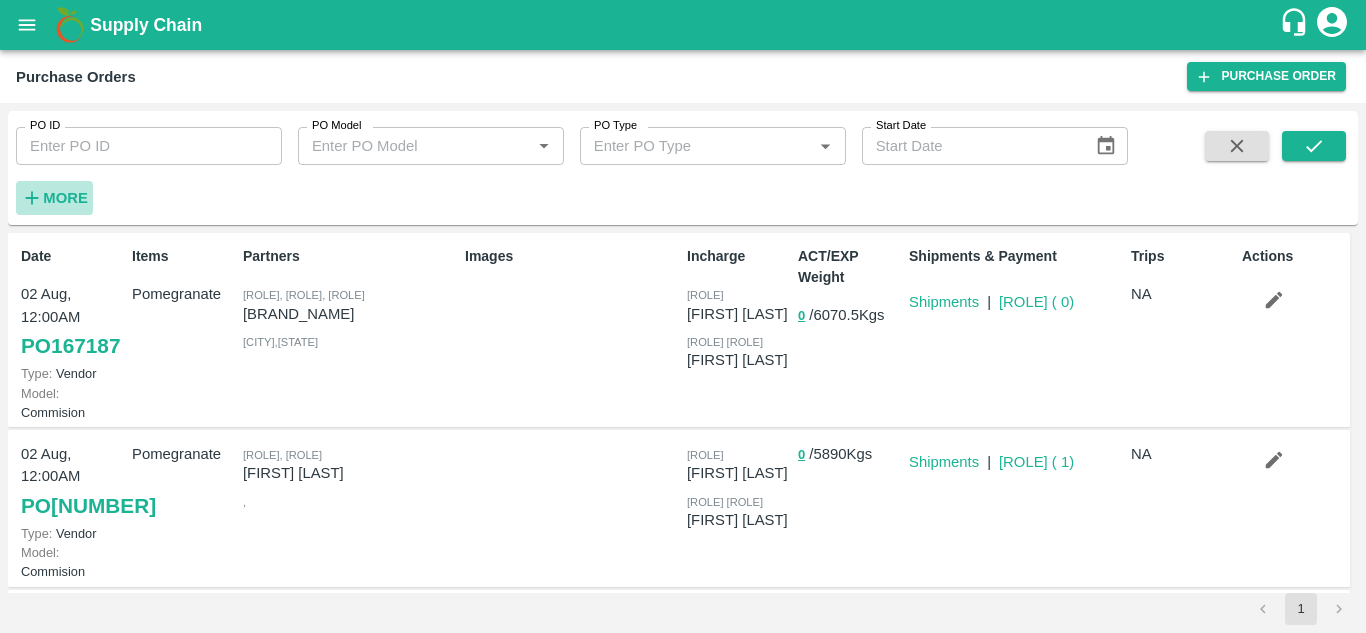 click on "More" at bounding box center [65, 198] 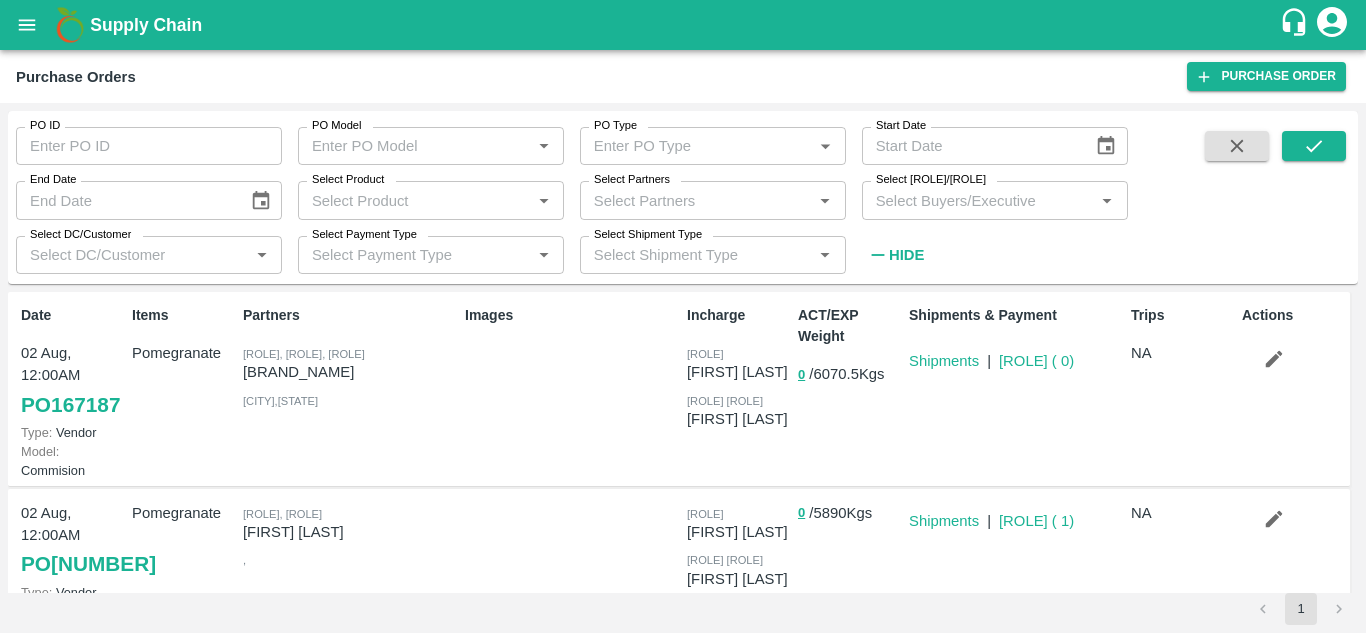 click on "Select [ROLE]/[ROLE]" at bounding box center (978, 200) 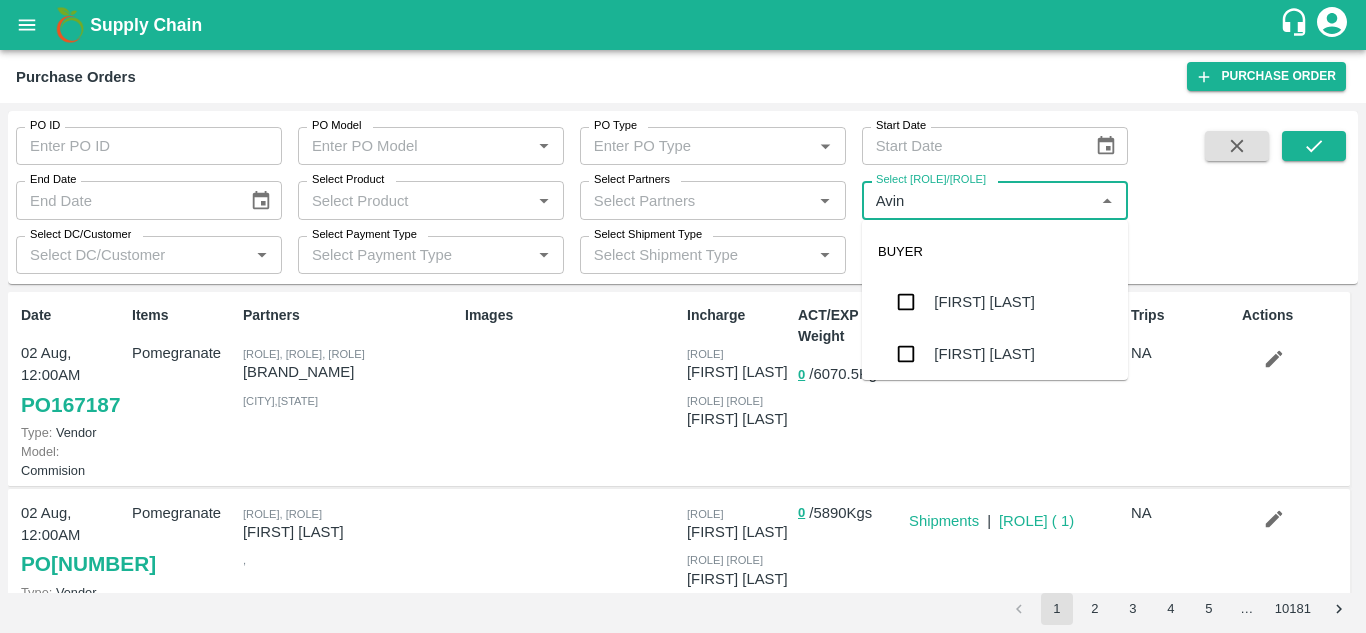 type on "[FIRST]" 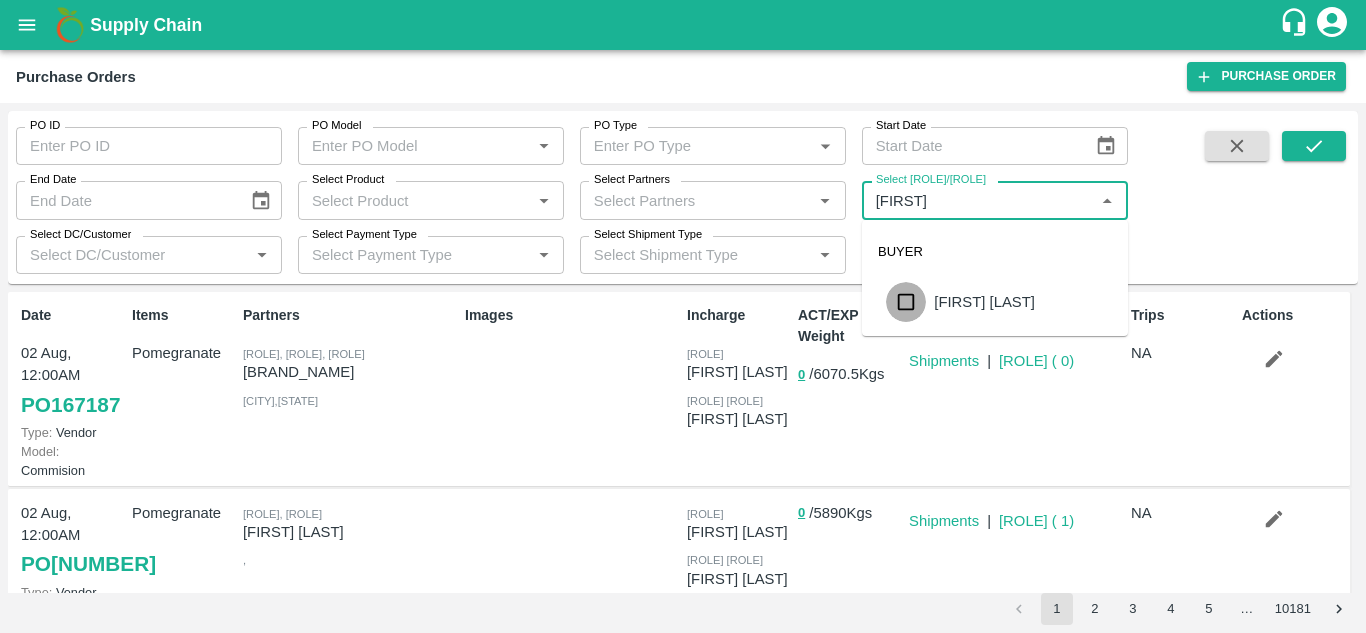 click at bounding box center [906, 302] 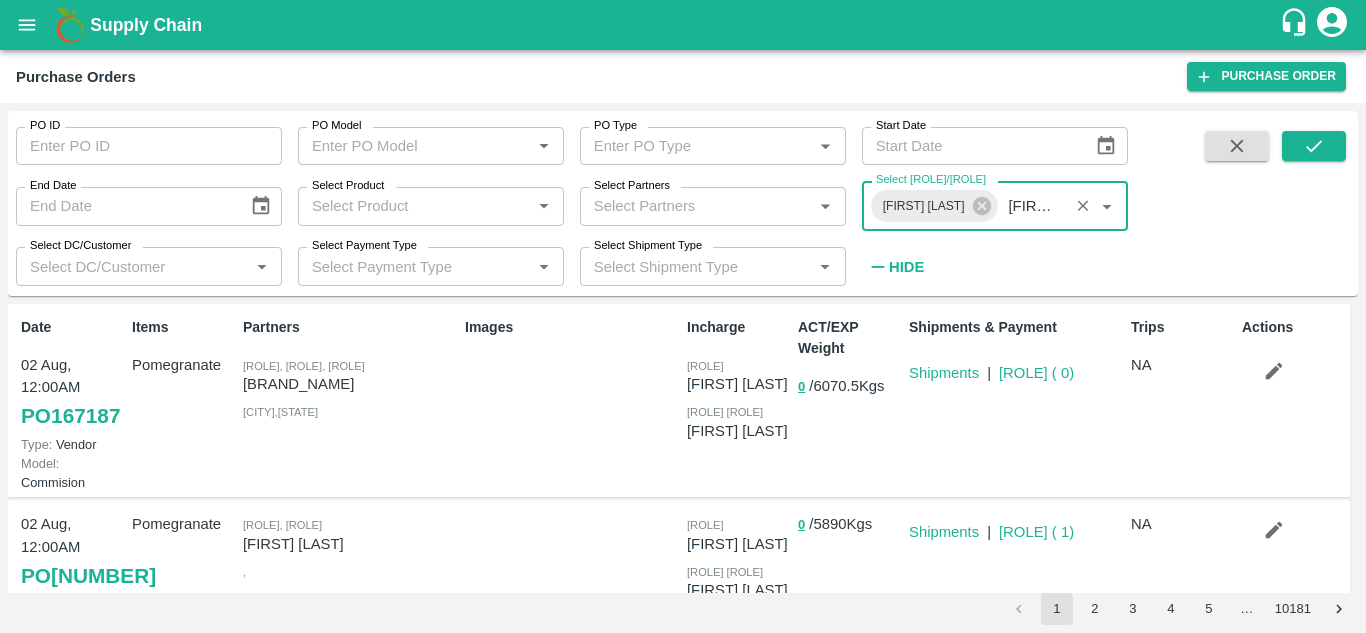 type 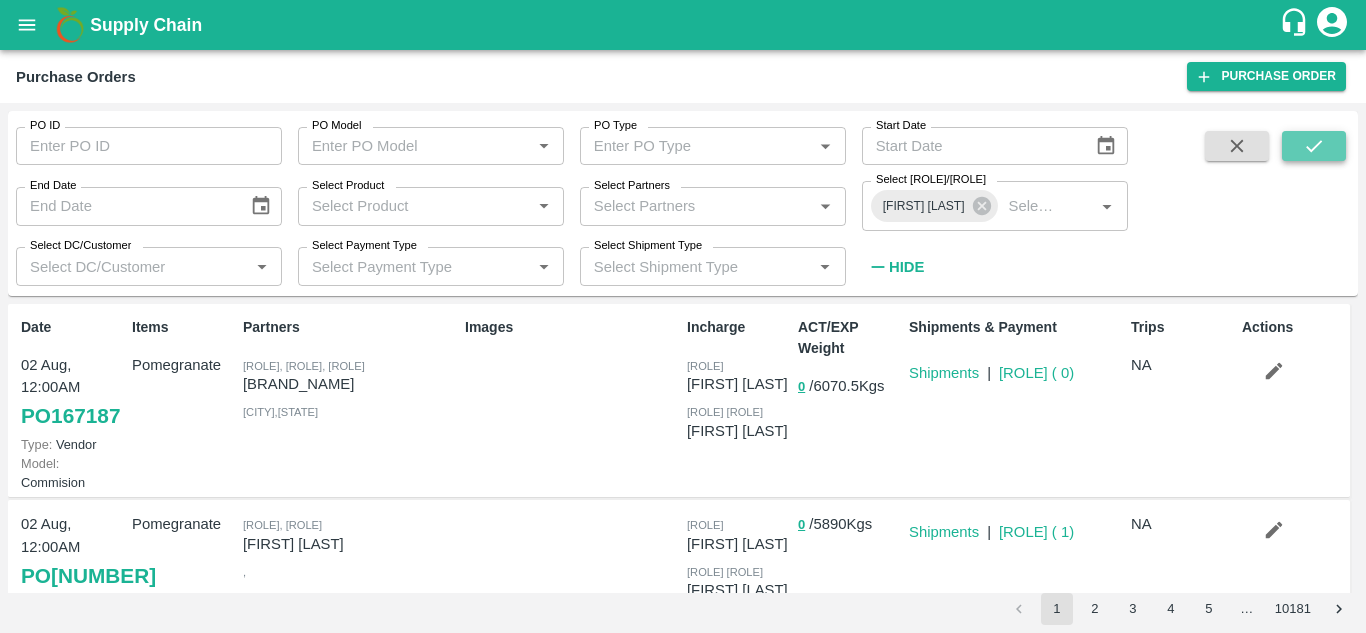 click 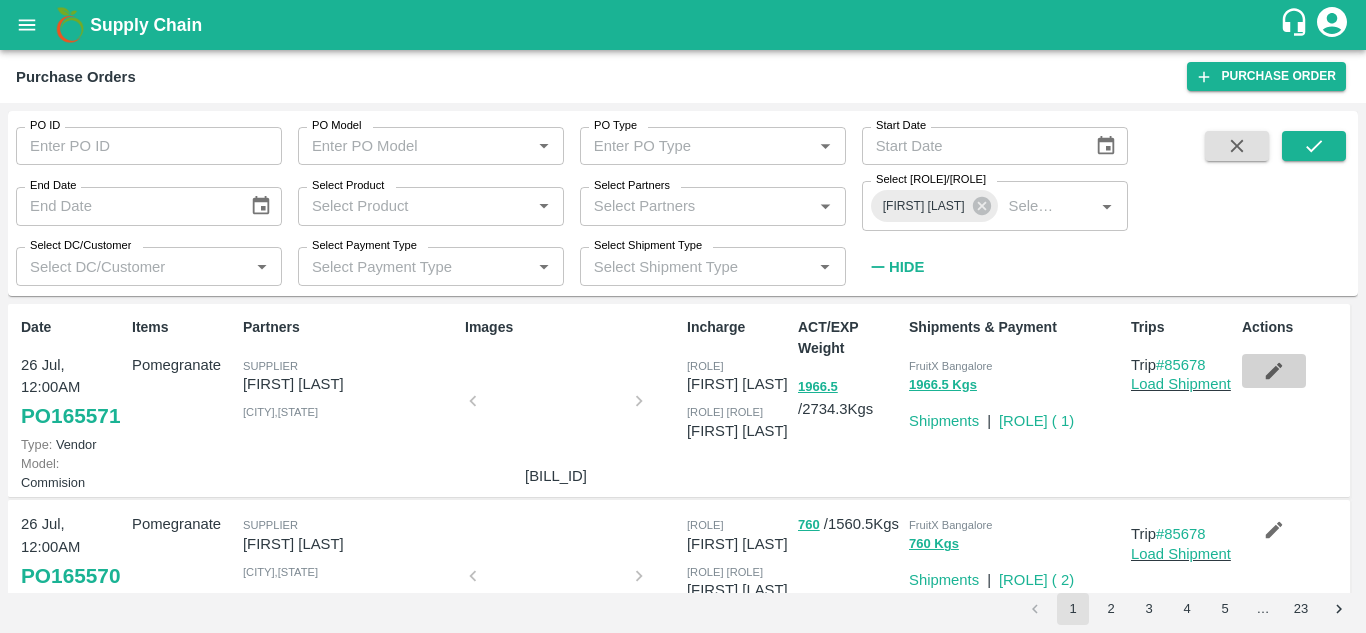 click 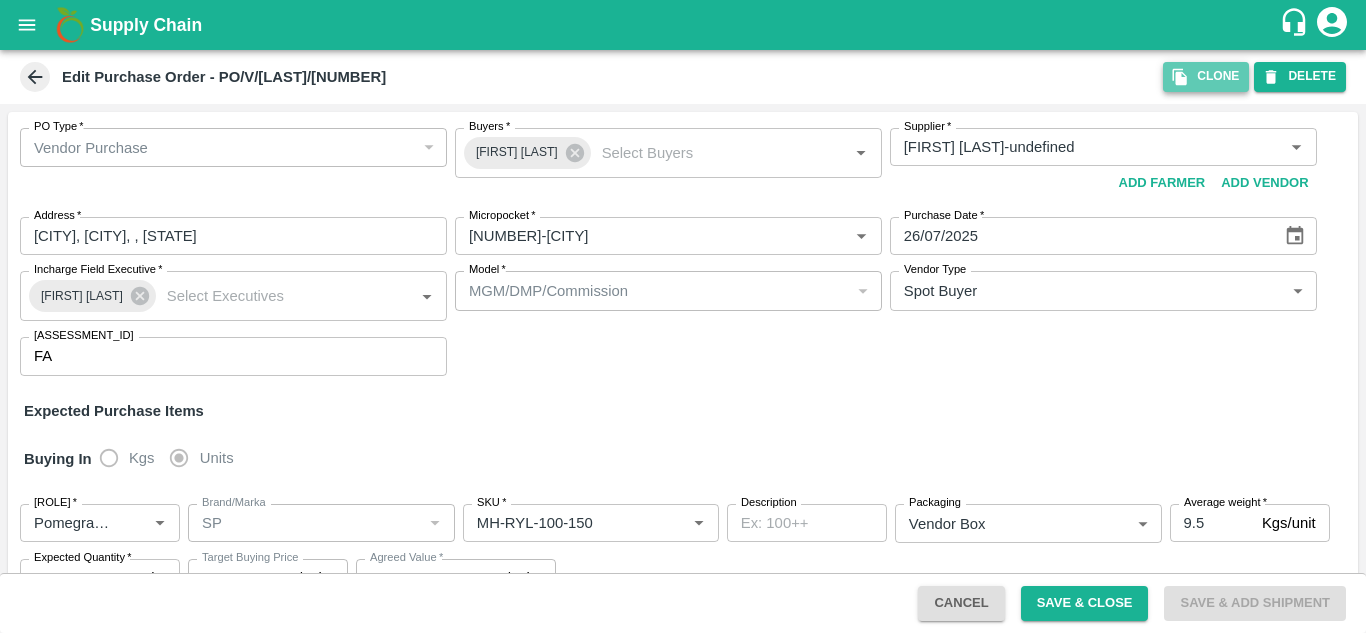 click 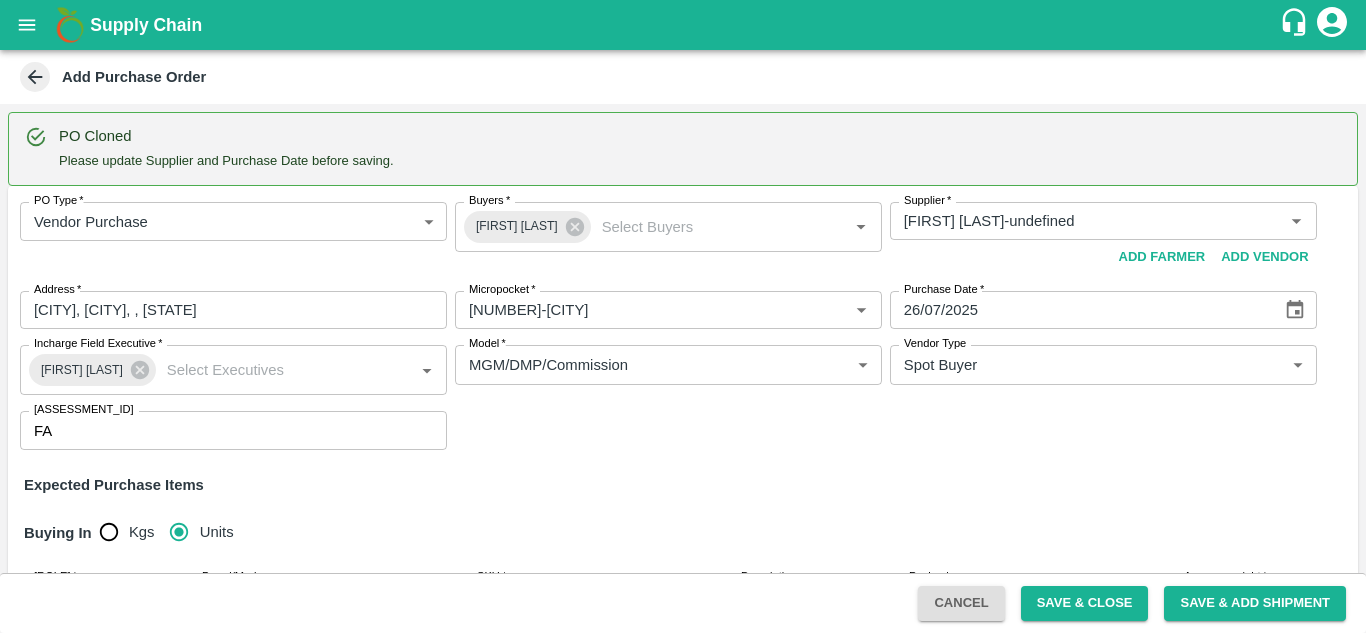 type 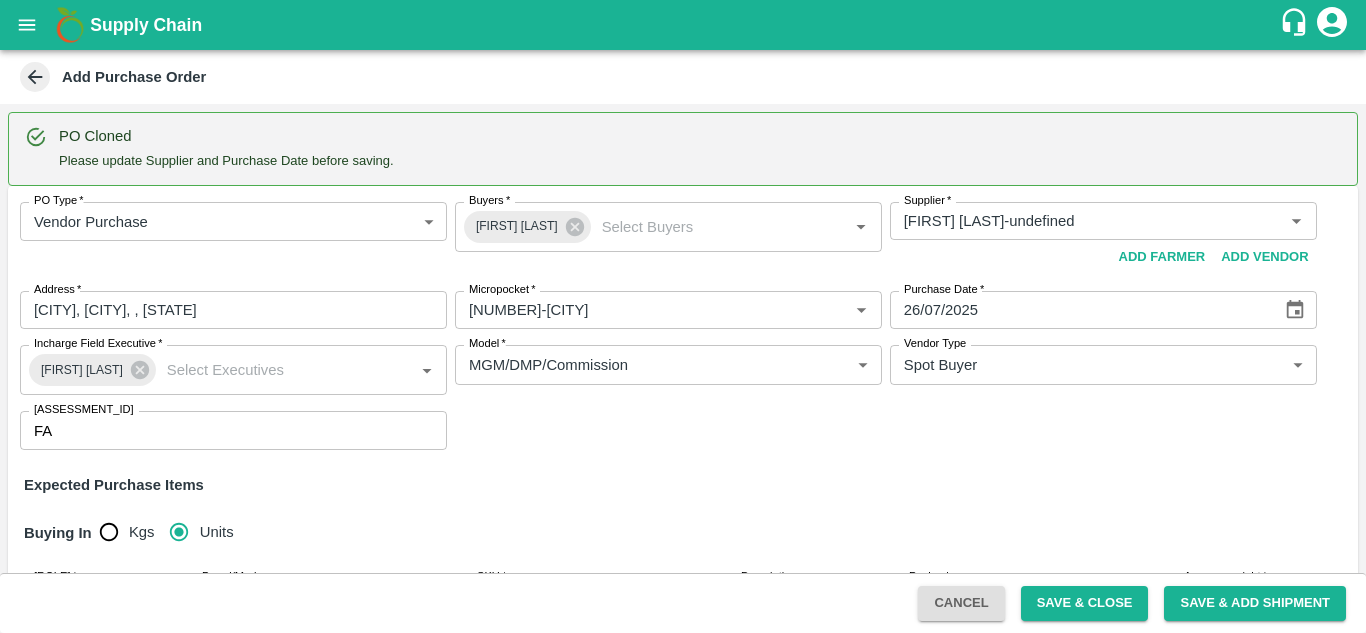 type 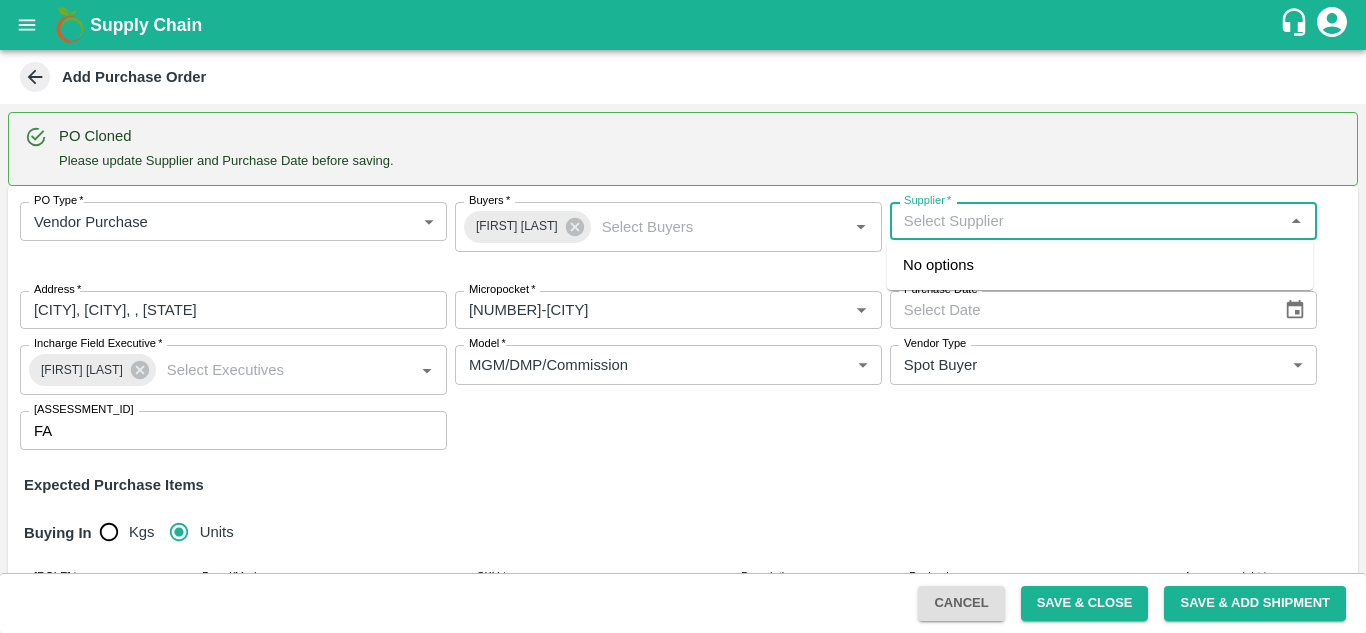 click on "Supplier   *" at bounding box center (1087, 221) 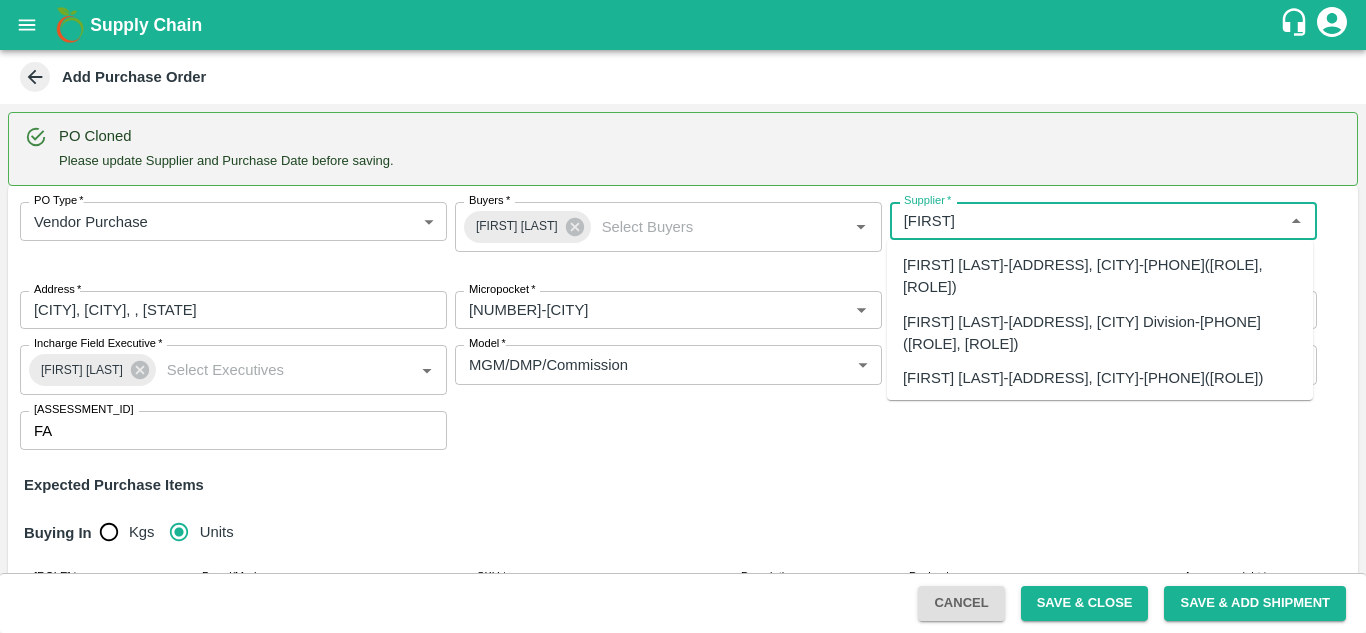 click on "[FIRST] [LAST]-[ADDRESS], [CITY]-[PHONE]([ROLE])" at bounding box center (1083, 378) 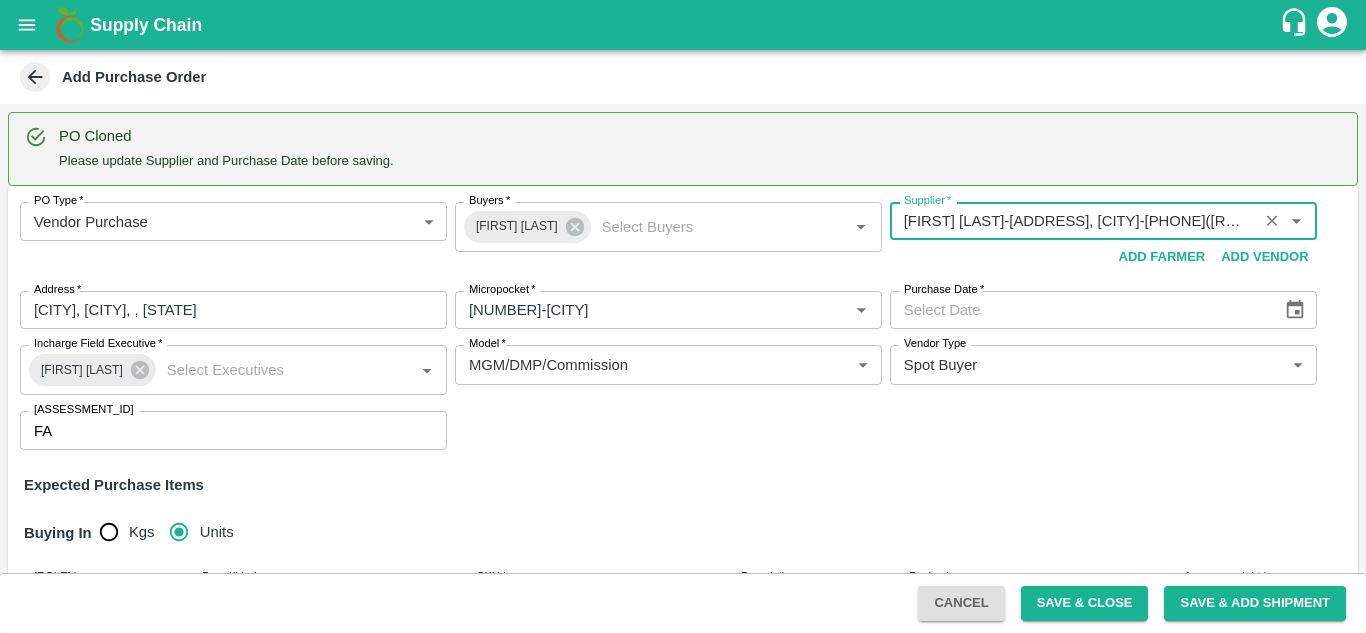 type on "[FIRST] [LAST]-[ADDRESS], [CITY]-[PHONE]([ROLE])" 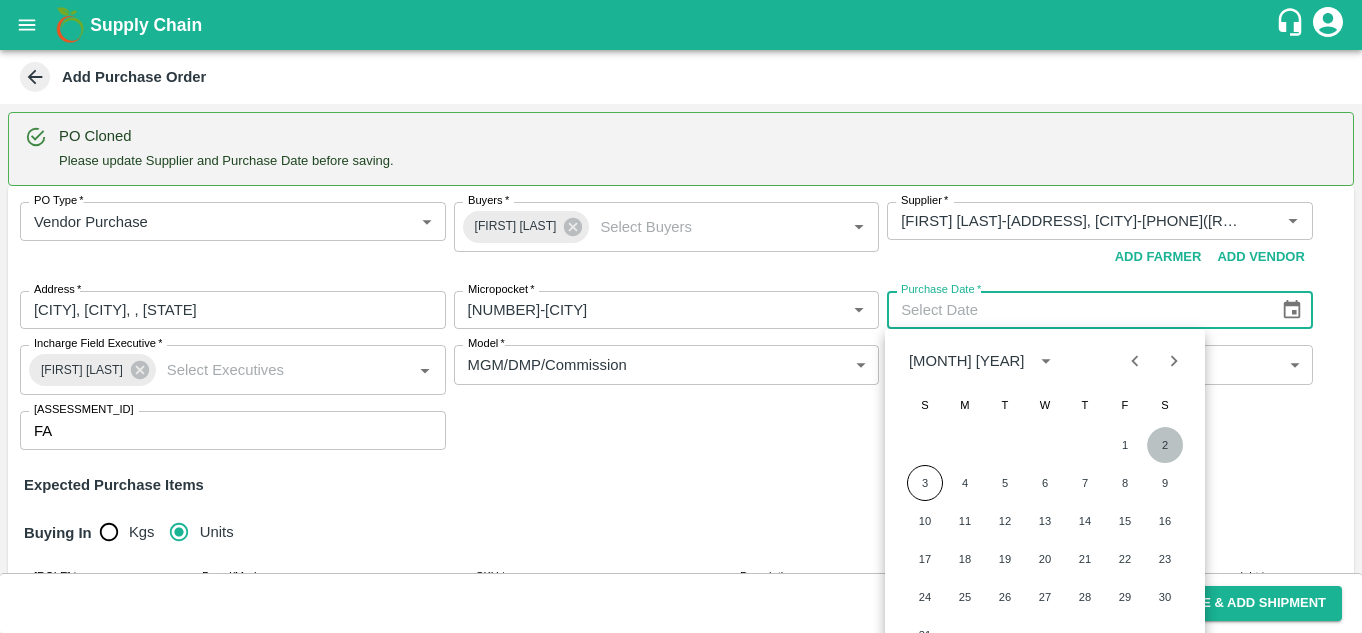 click on "2" at bounding box center [1165, 445] 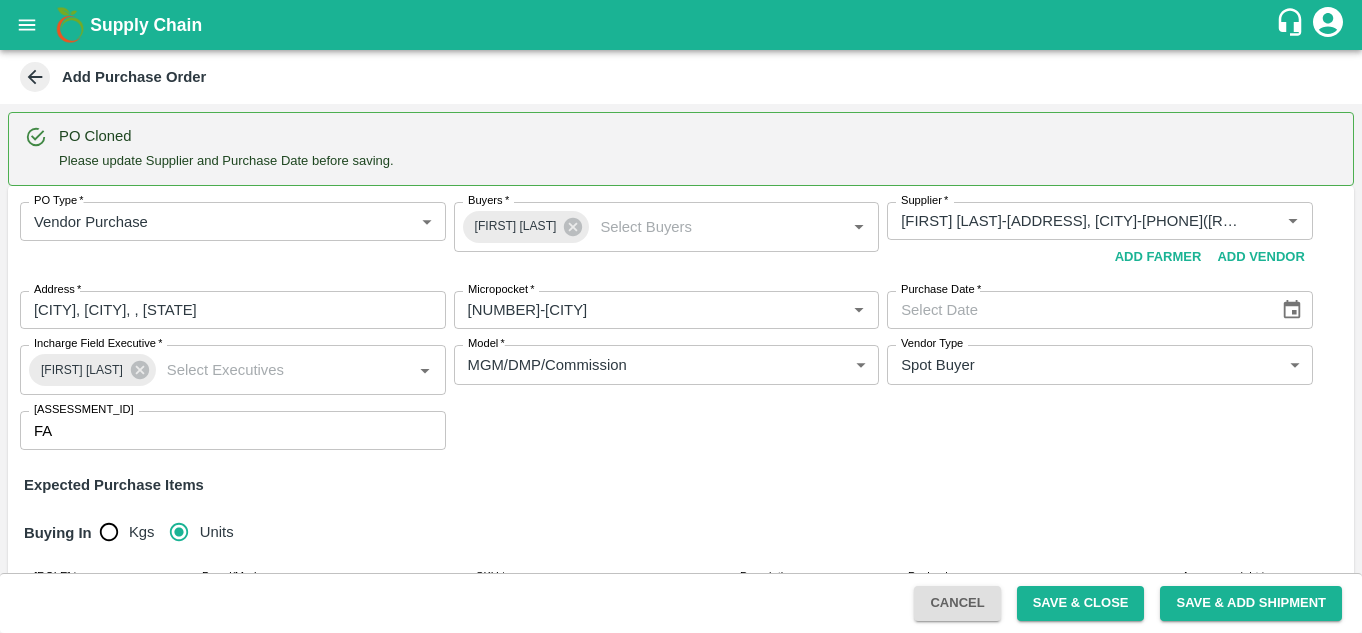 type on "02/08/2025" 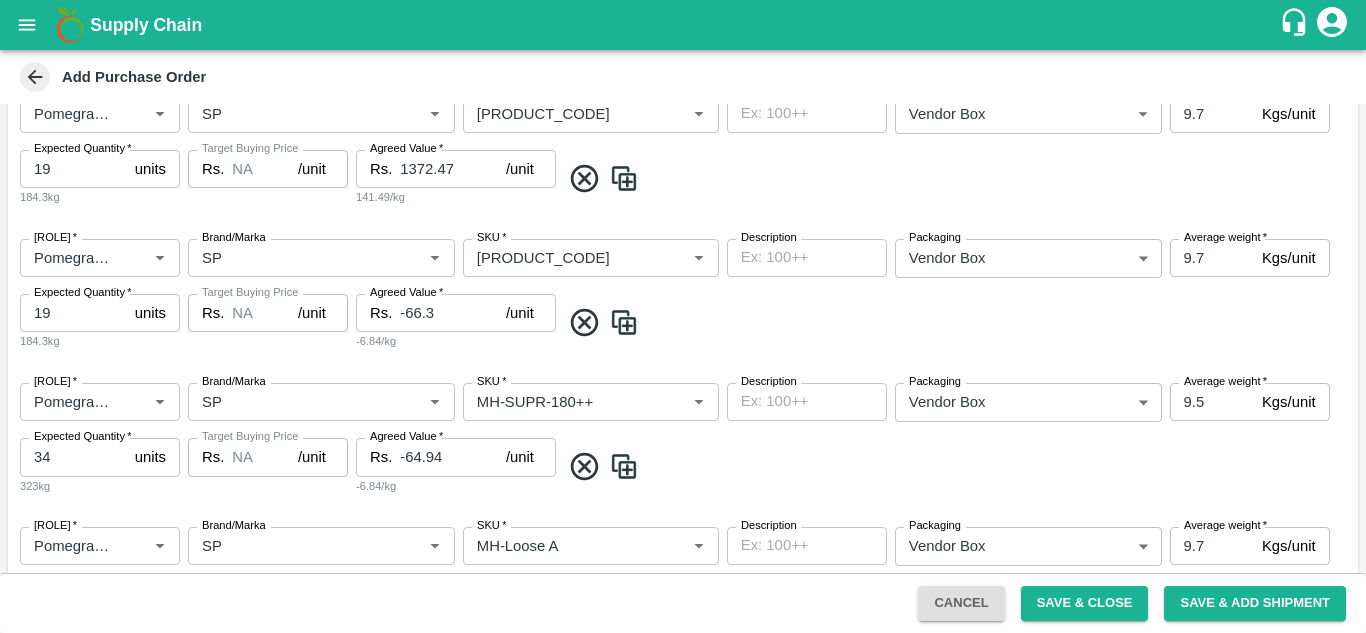 scroll, scrollTop: 1493, scrollLeft: 0, axis: vertical 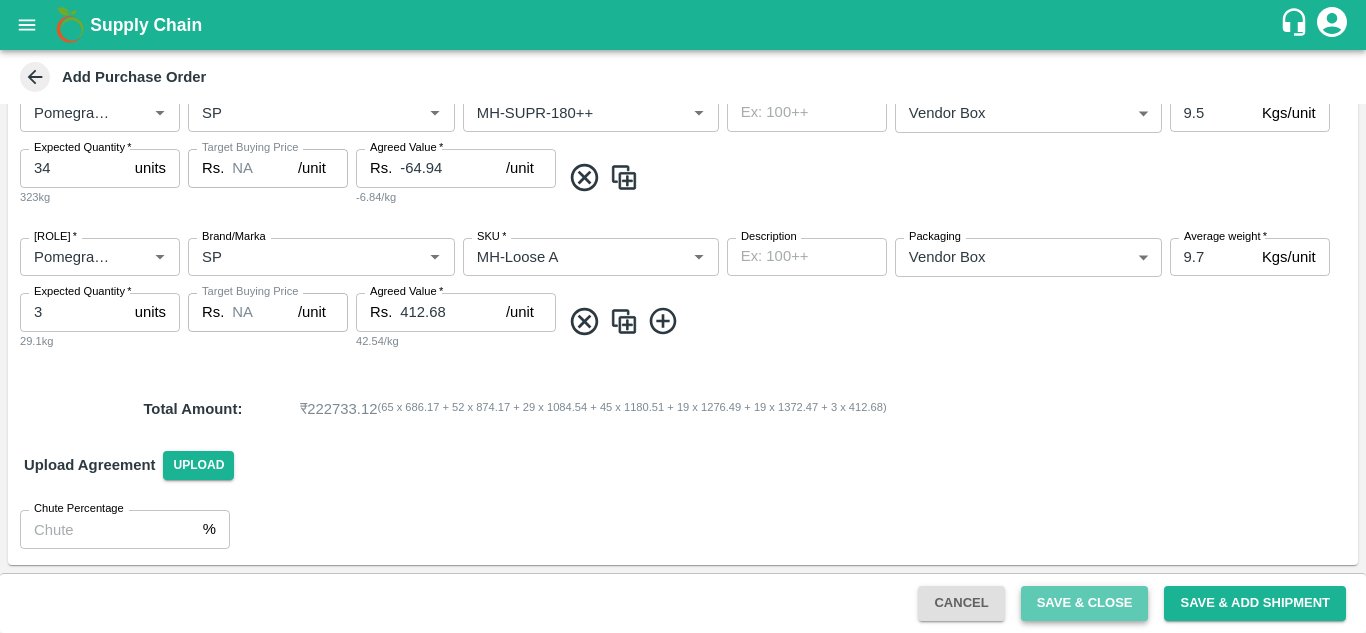 click on "Save & Close" at bounding box center (1085, 603) 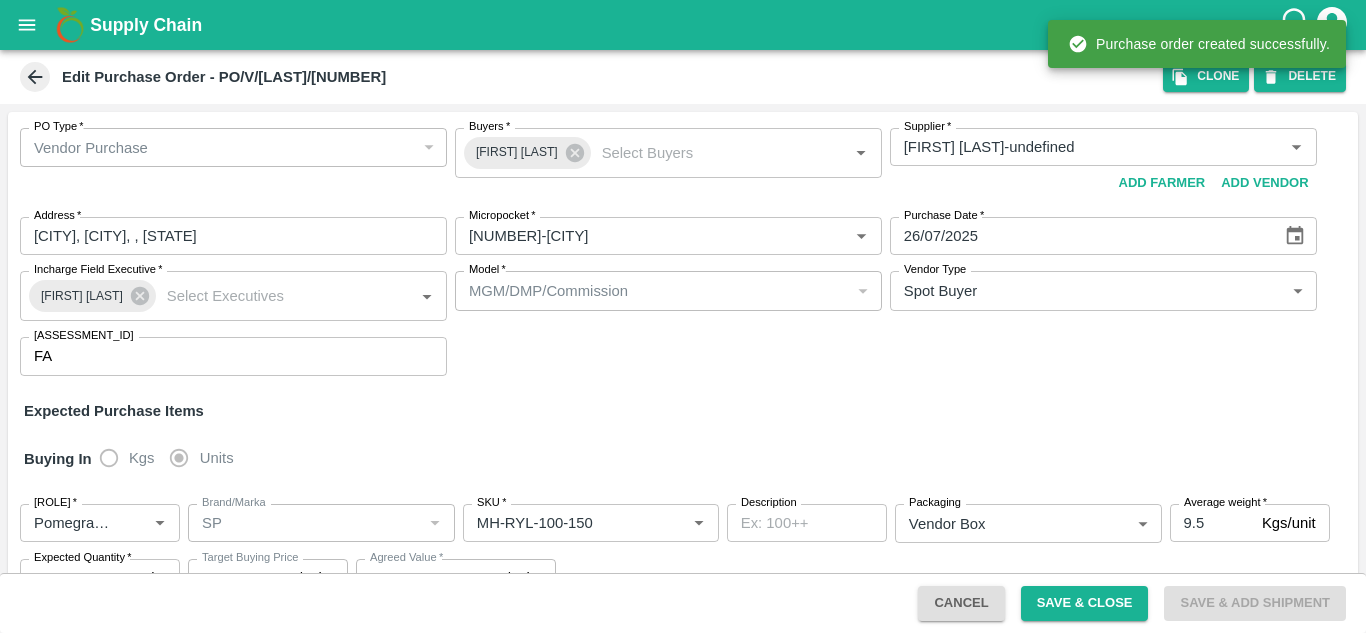 type on "[FIRST] [LAST]-undefined" 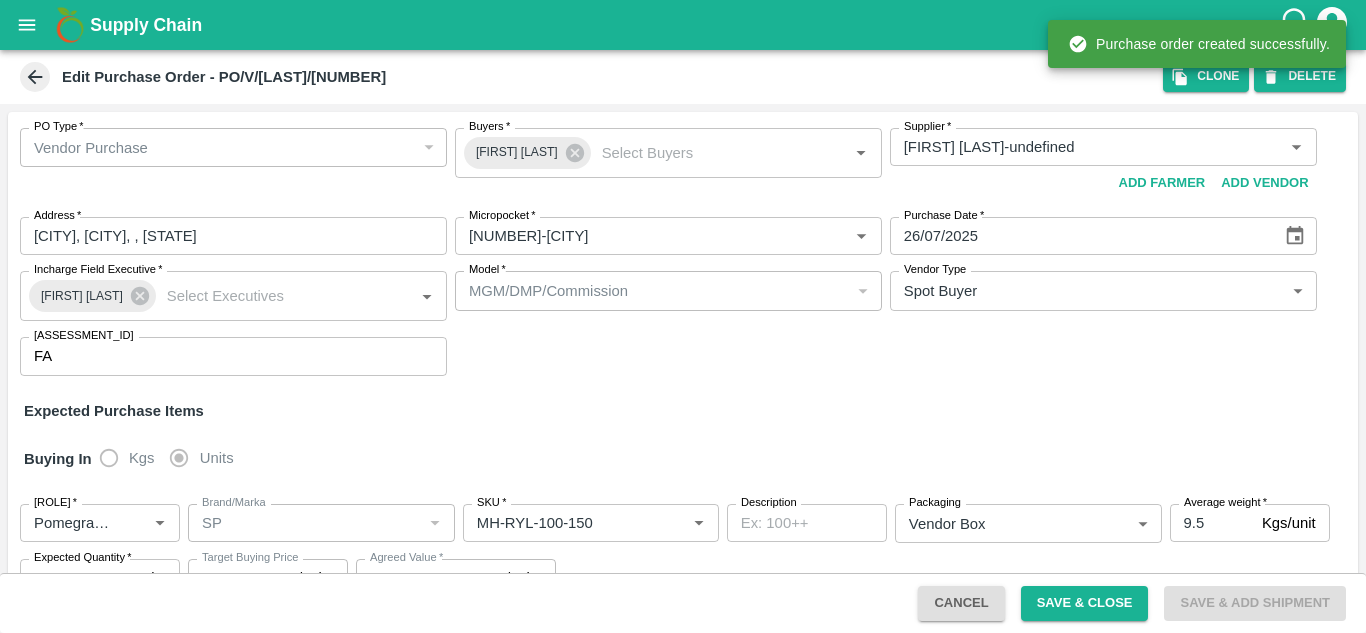type on "[NUMBER]-[CITY]" 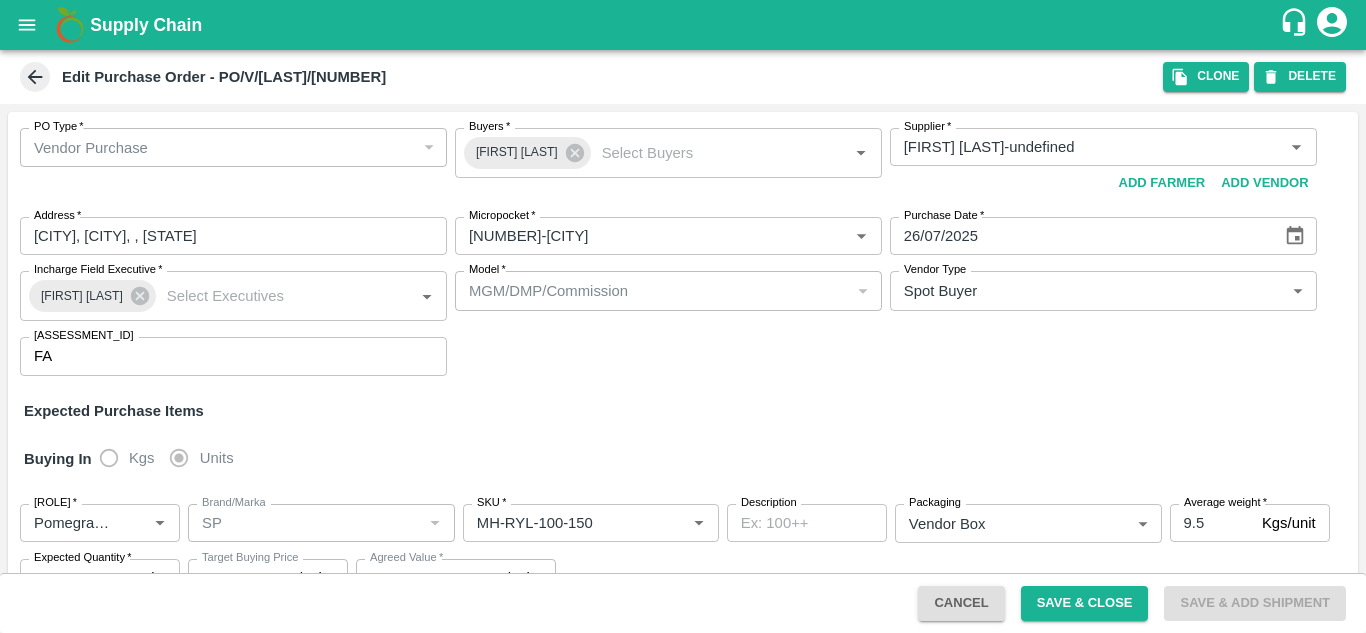 click 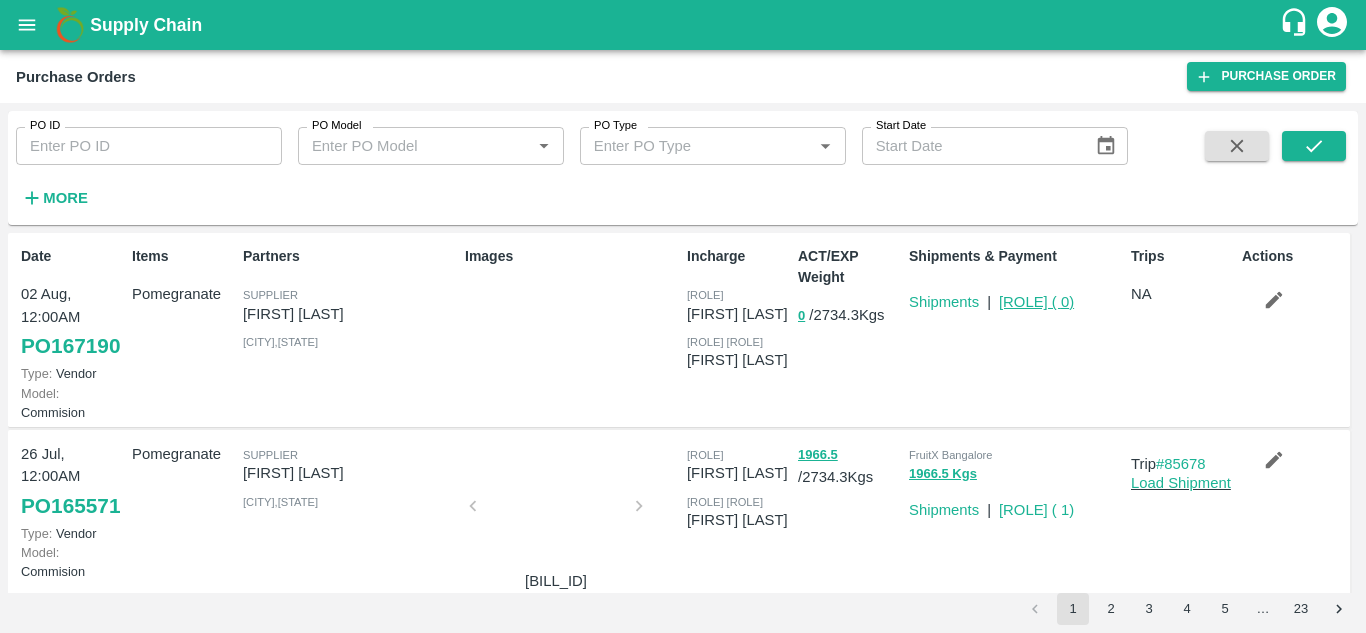 click on "[ROLE] ( [NUMBER] )" at bounding box center [1036, 302] 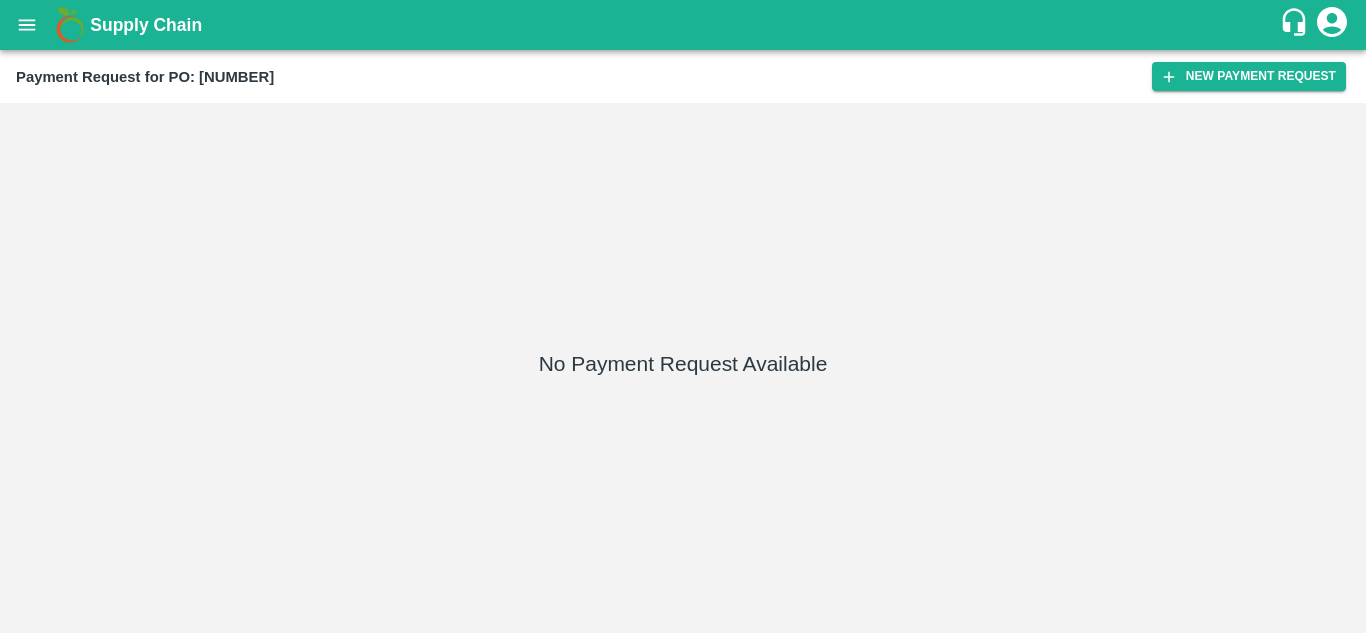 scroll, scrollTop: 0, scrollLeft: 0, axis: both 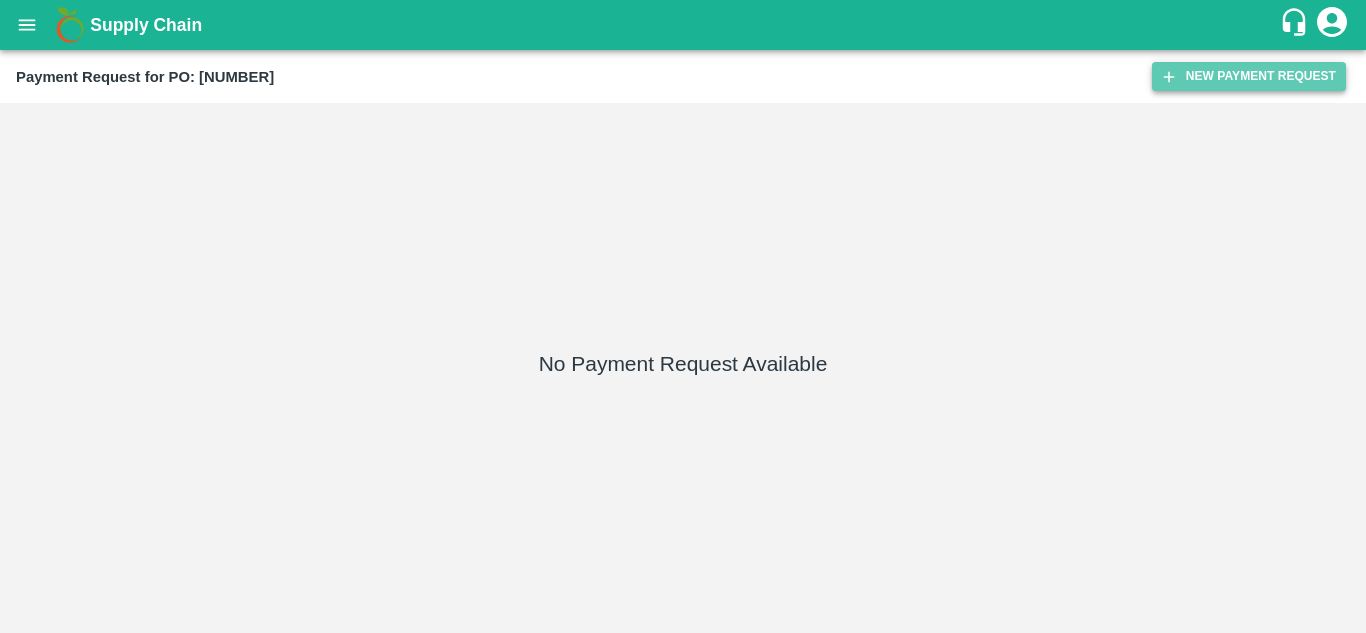 click on "New Payment Request" at bounding box center [1249, 76] 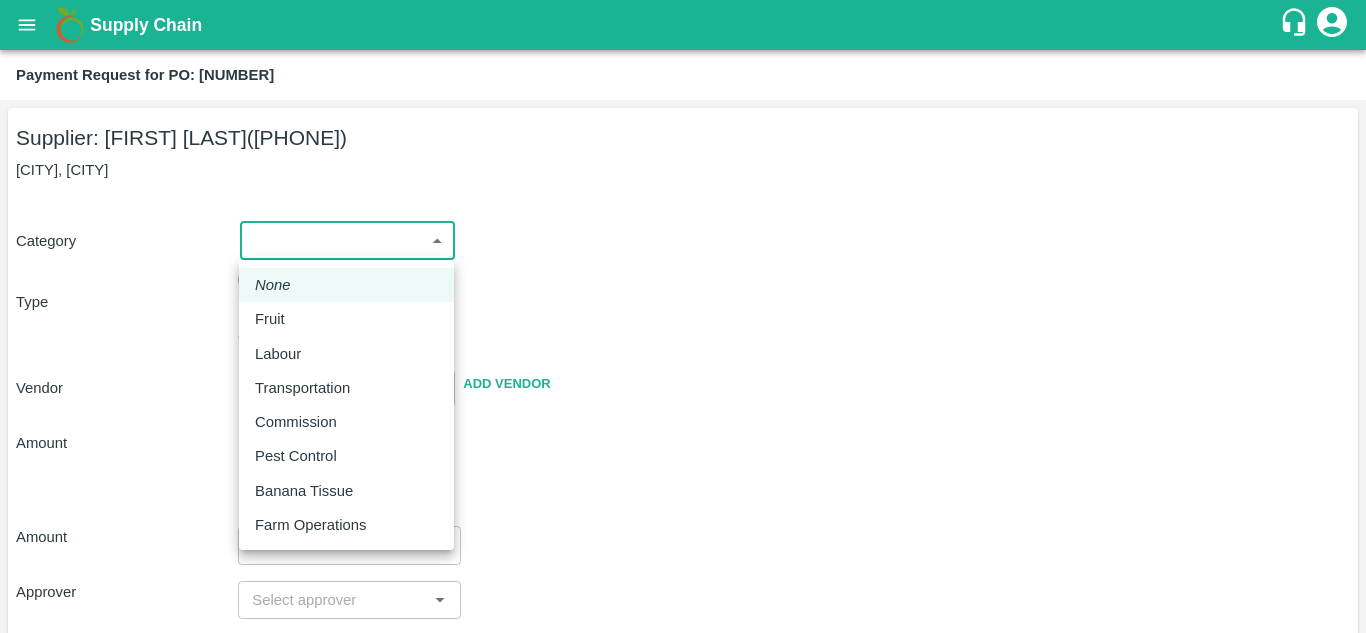 click on "Supply Chain Payment Request for PO: 167190 Supplier:    SHIVAJI RAJARAM AVACHAR  (9552904036) Indapur, Pune Category ​ ​ Type Advance Bill PR can be raised only after shipment dispatch/bill generation Vendor ​ Add Vendor Amount Total value Per Kg ​ Amount ​ Approver ​ Due Date ​  Priority  Low  High Comment x ​ Attach bill Cancel Save Jeewana CC Avinash kumar Logout None Fruit Labour Transportation Commission Pest Control Banana Tissue Farm Operations" at bounding box center [683, 316] 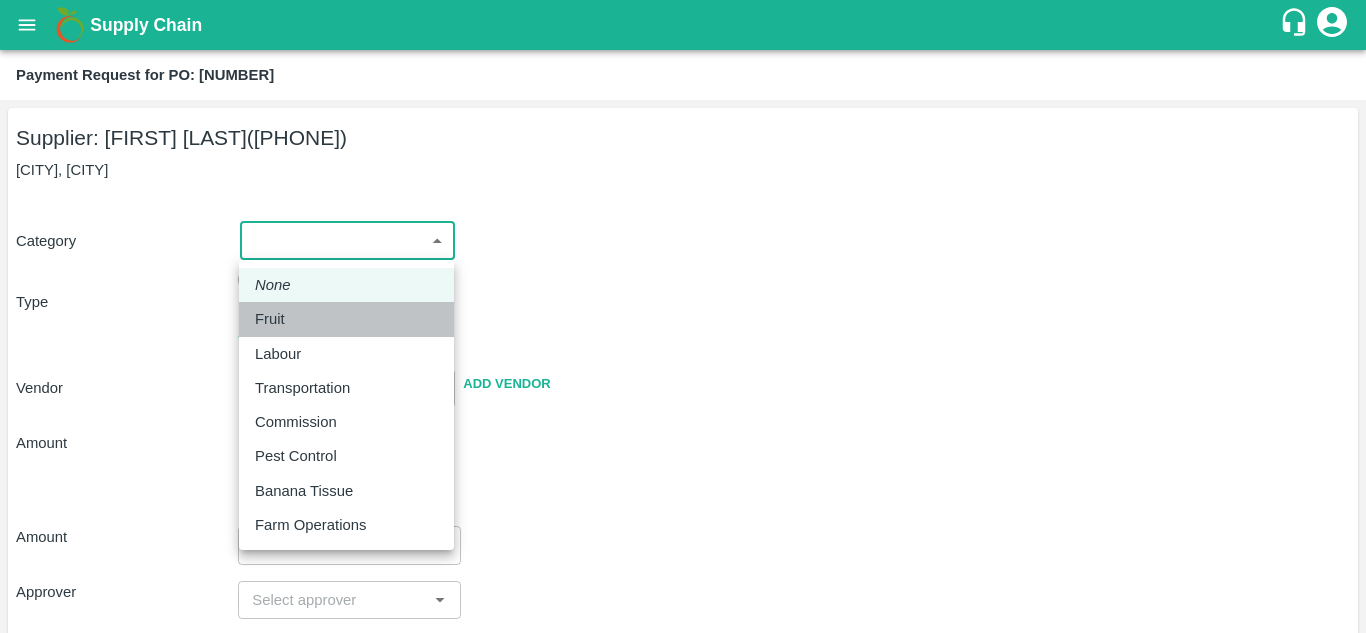 click on "Fruit" at bounding box center (270, 319) 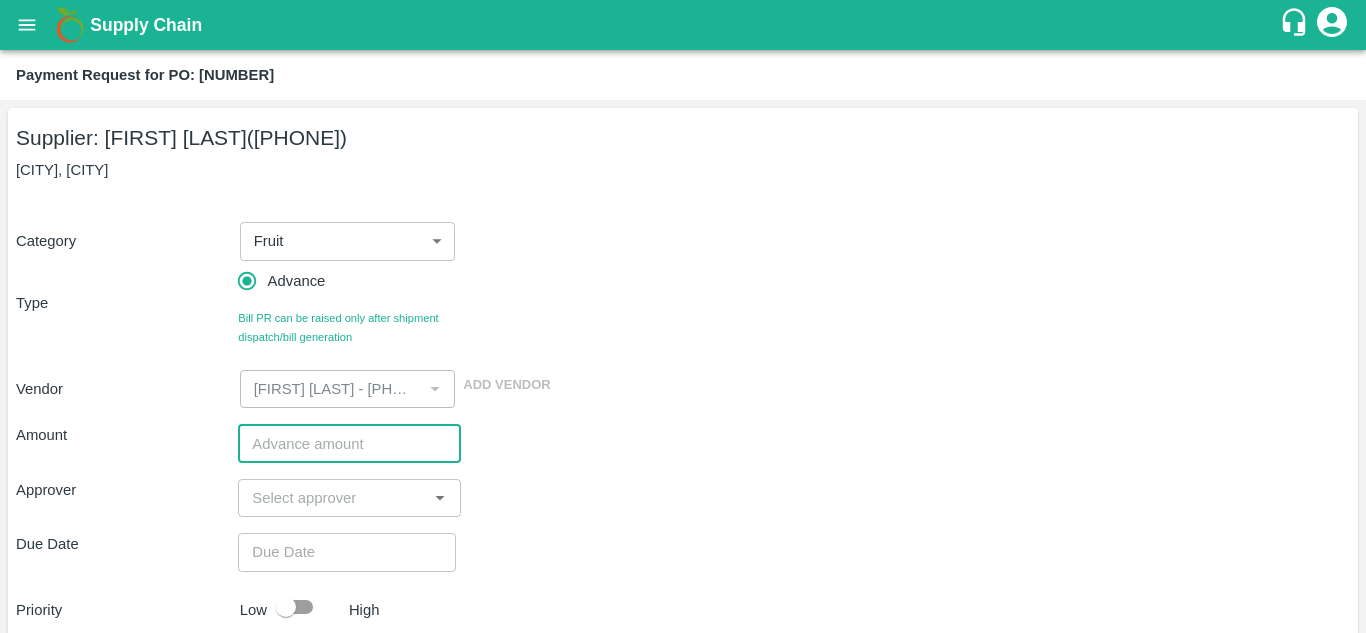 click at bounding box center (349, 443) 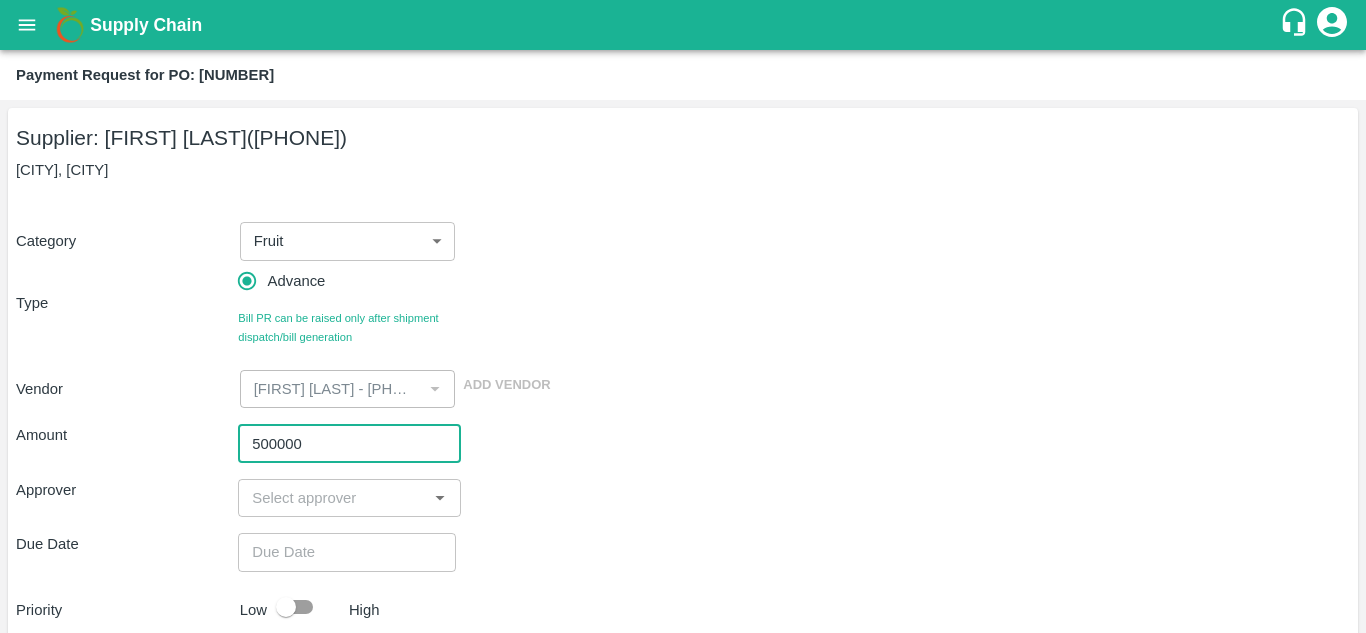 click on "500000" at bounding box center (349, 443) 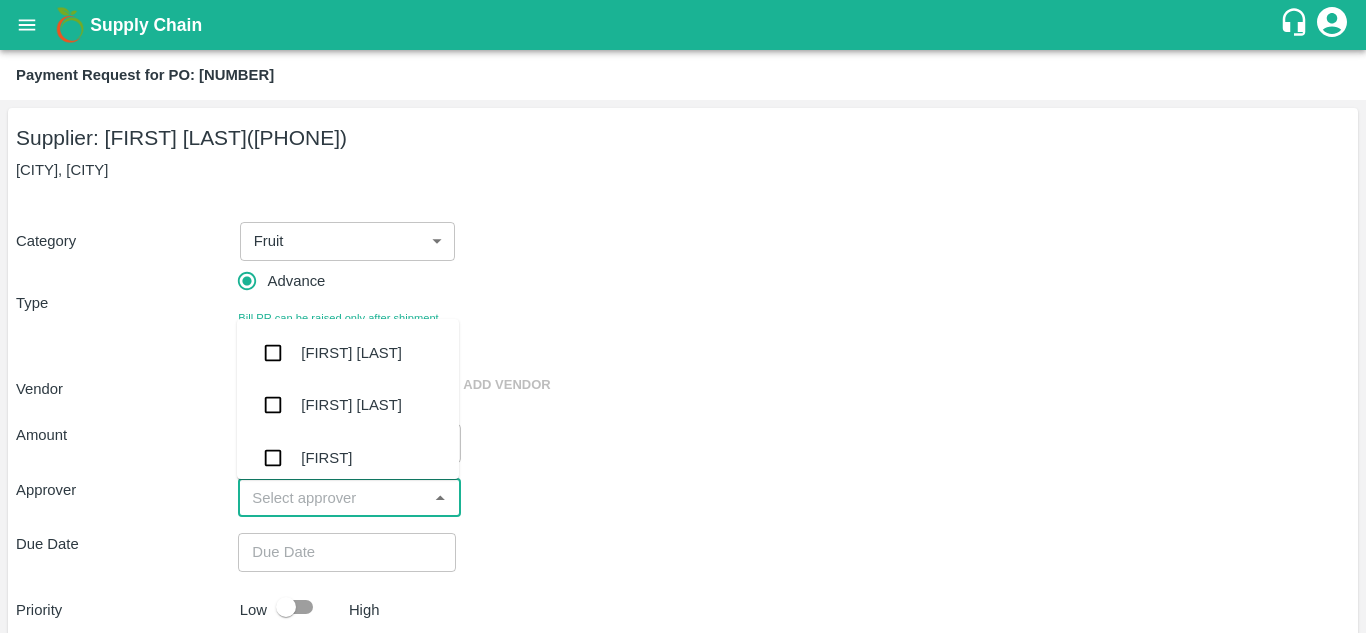 click at bounding box center (332, 498) 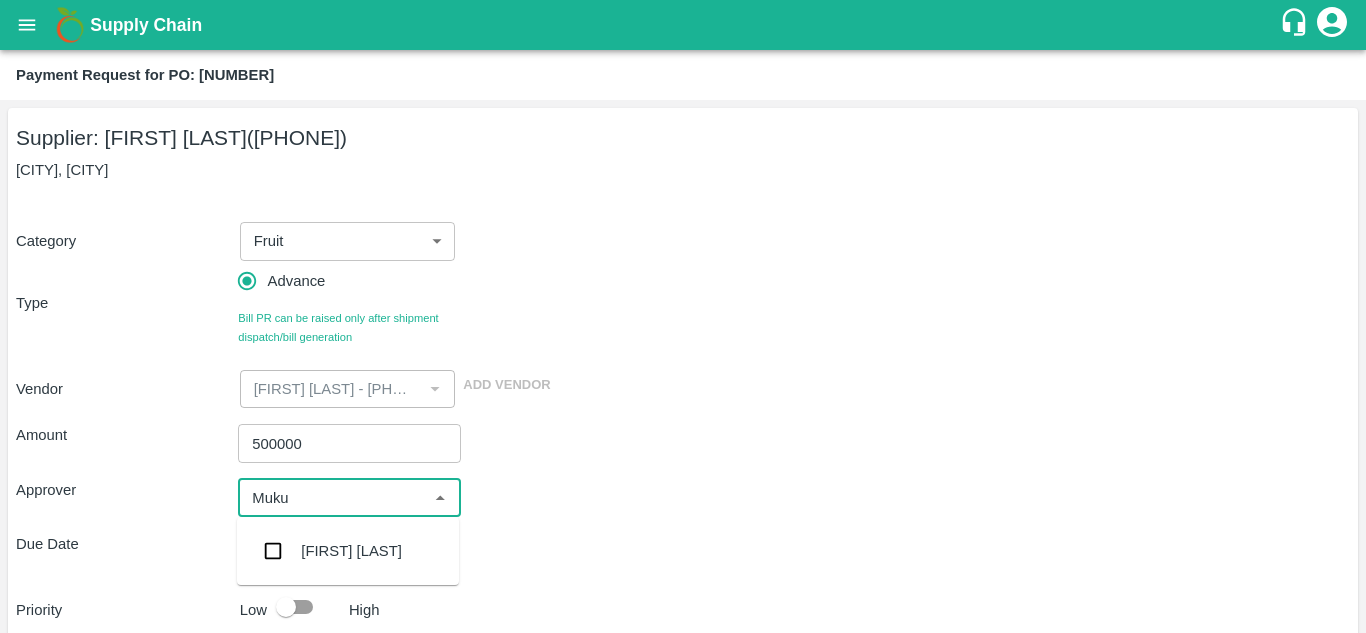 type on "Mukul" 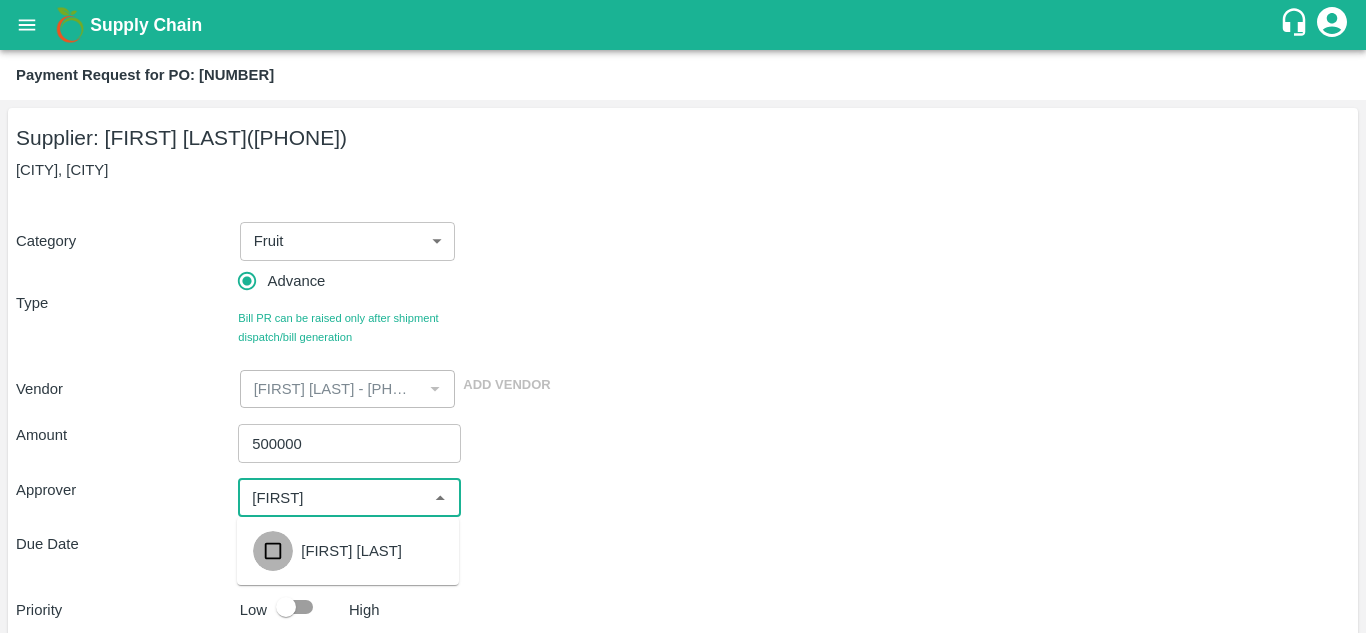 click at bounding box center (273, 551) 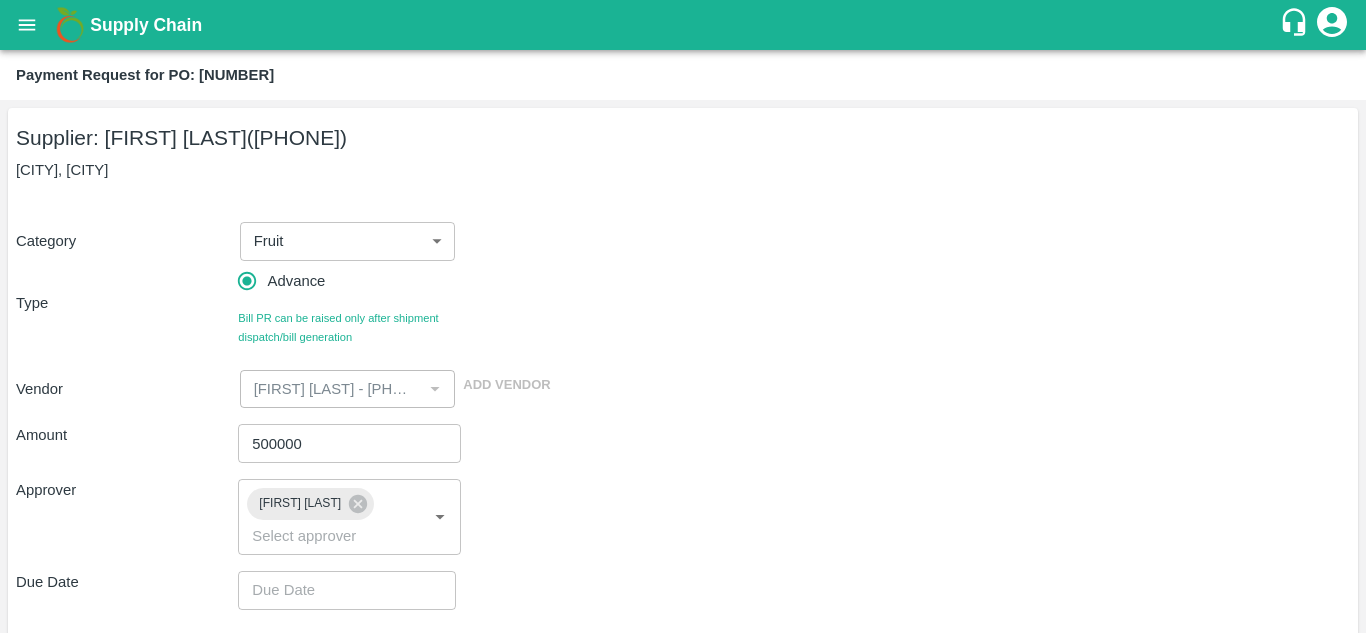 click on "Approver" at bounding box center (127, 517) 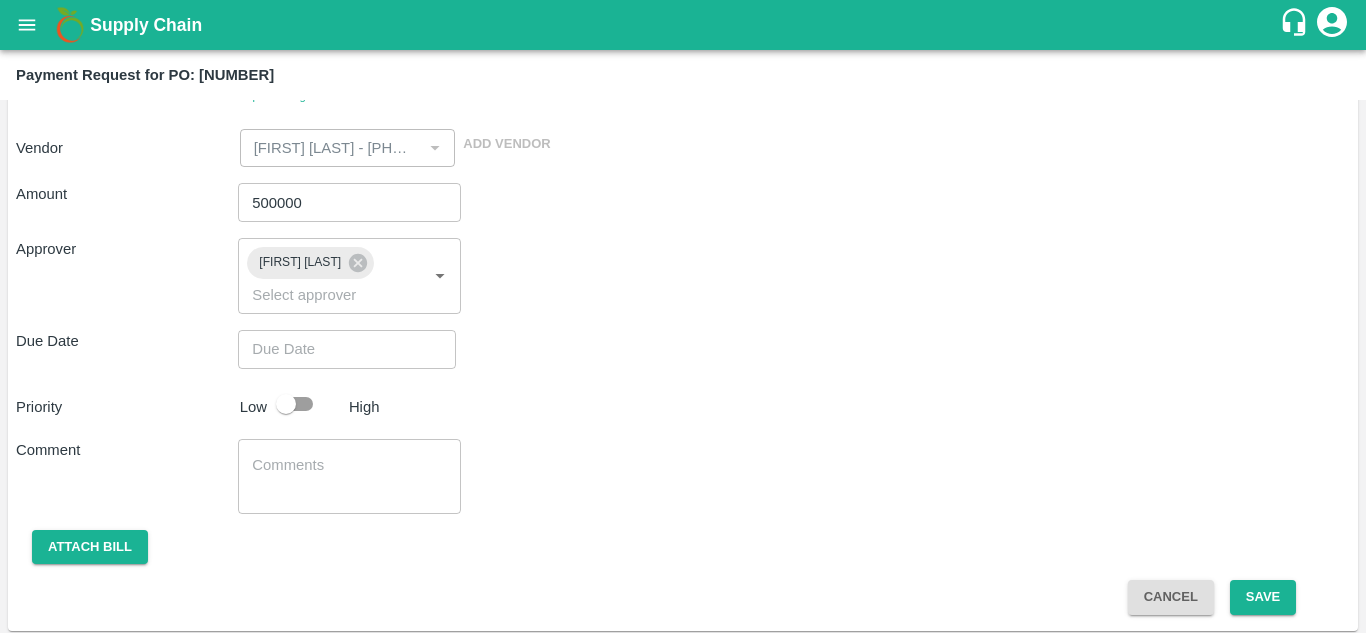 scroll, scrollTop: 247, scrollLeft: 0, axis: vertical 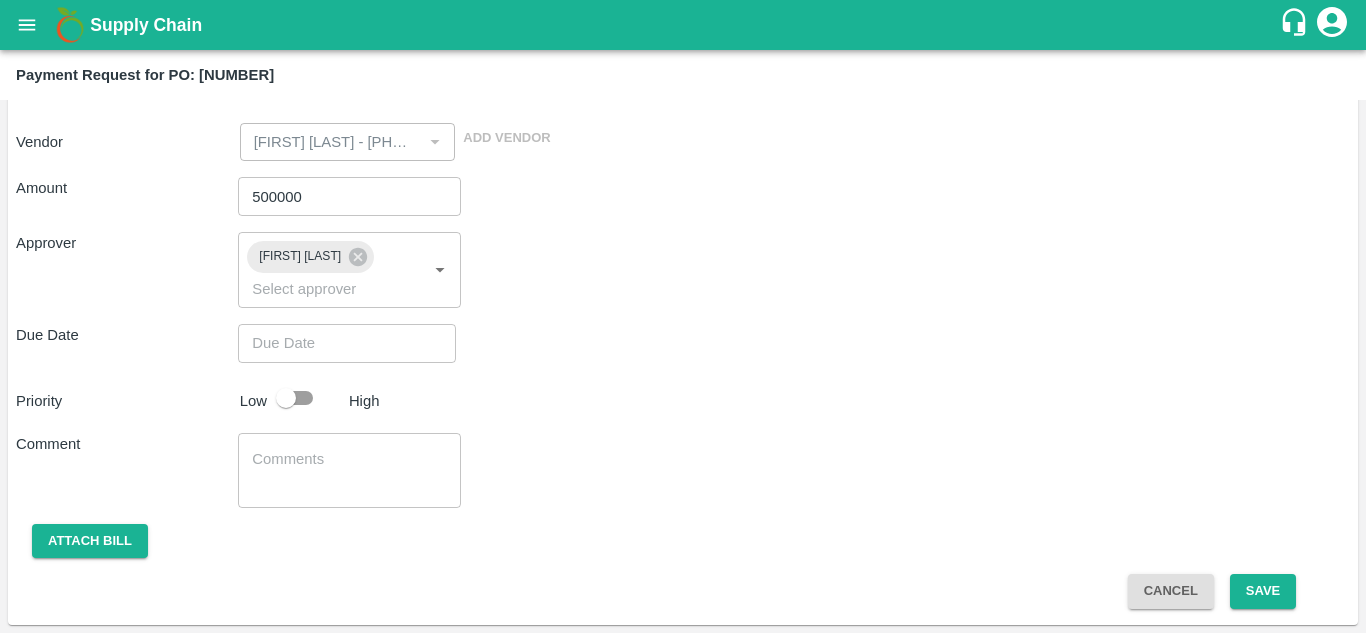 type on "DD/MM/YYYY hh:mm aa" 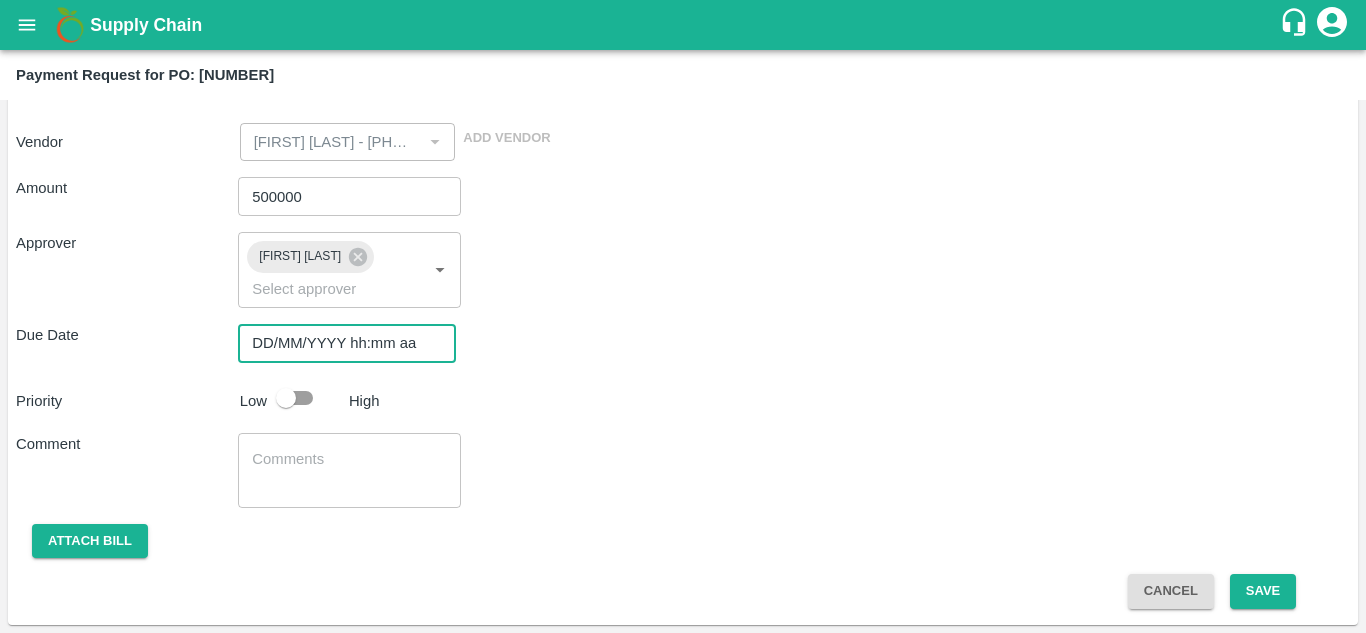 click on "DD/MM/YYYY hh:mm aa" at bounding box center (340, 343) 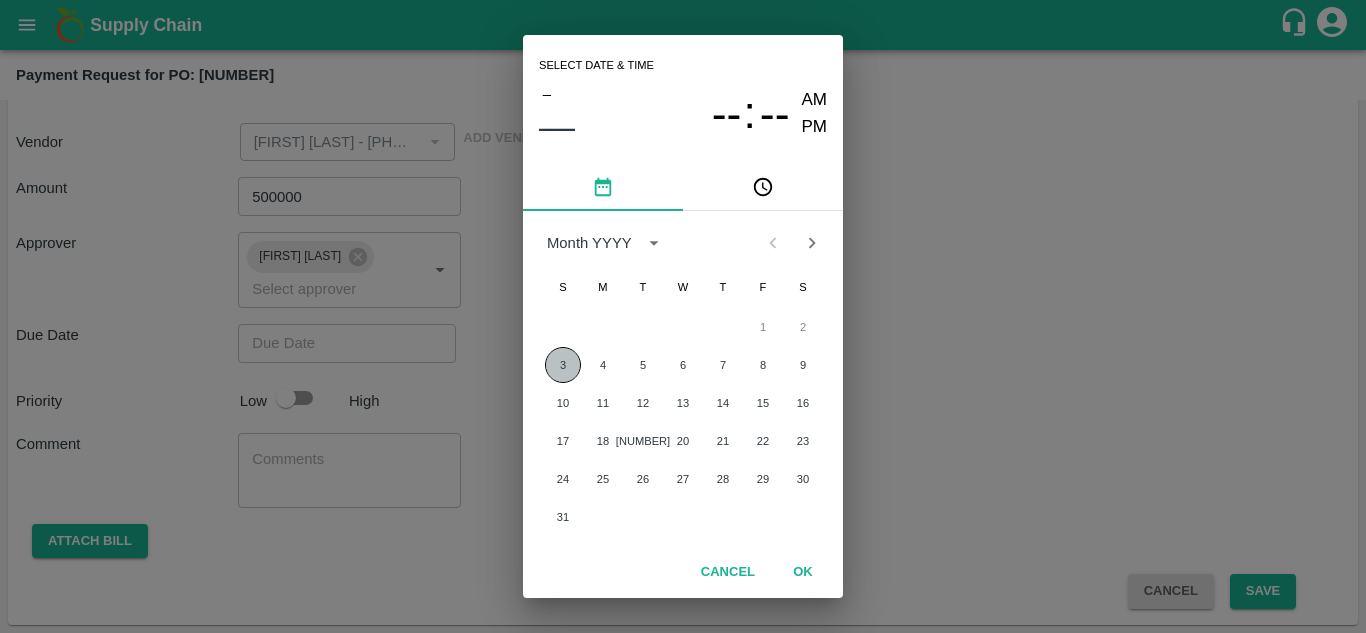 click on "3" at bounding box center (563, 365) 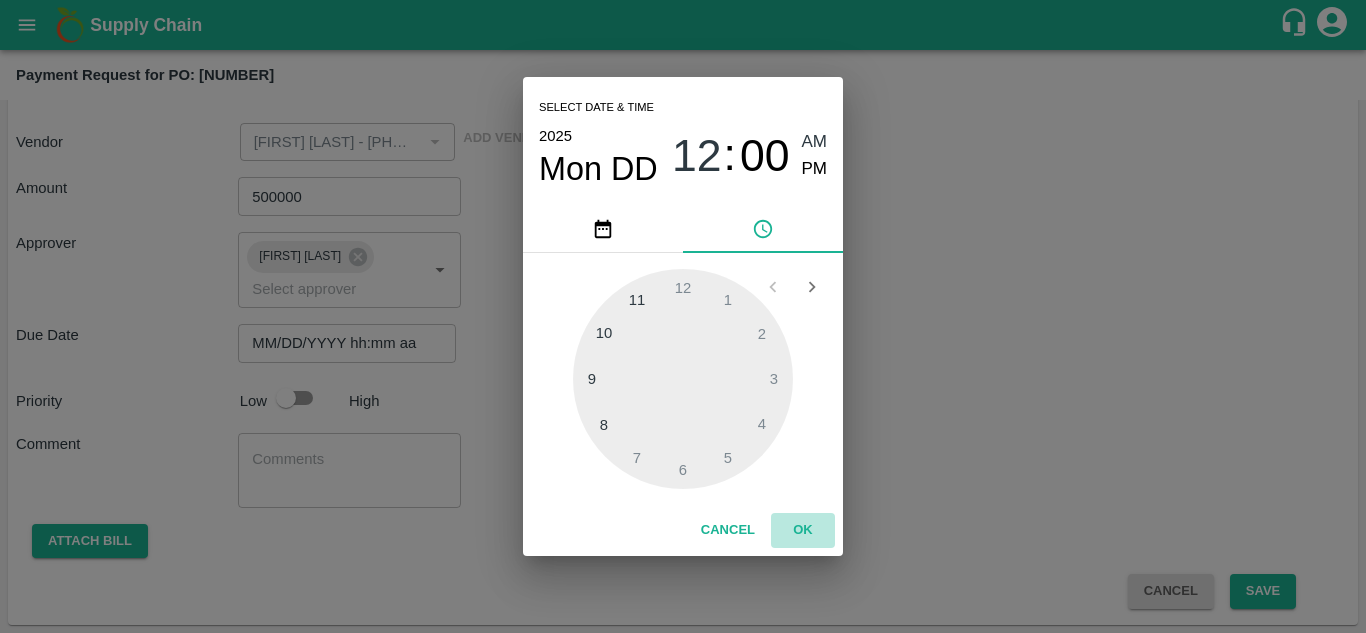 click on "OK" at bounding box center (803, 530) 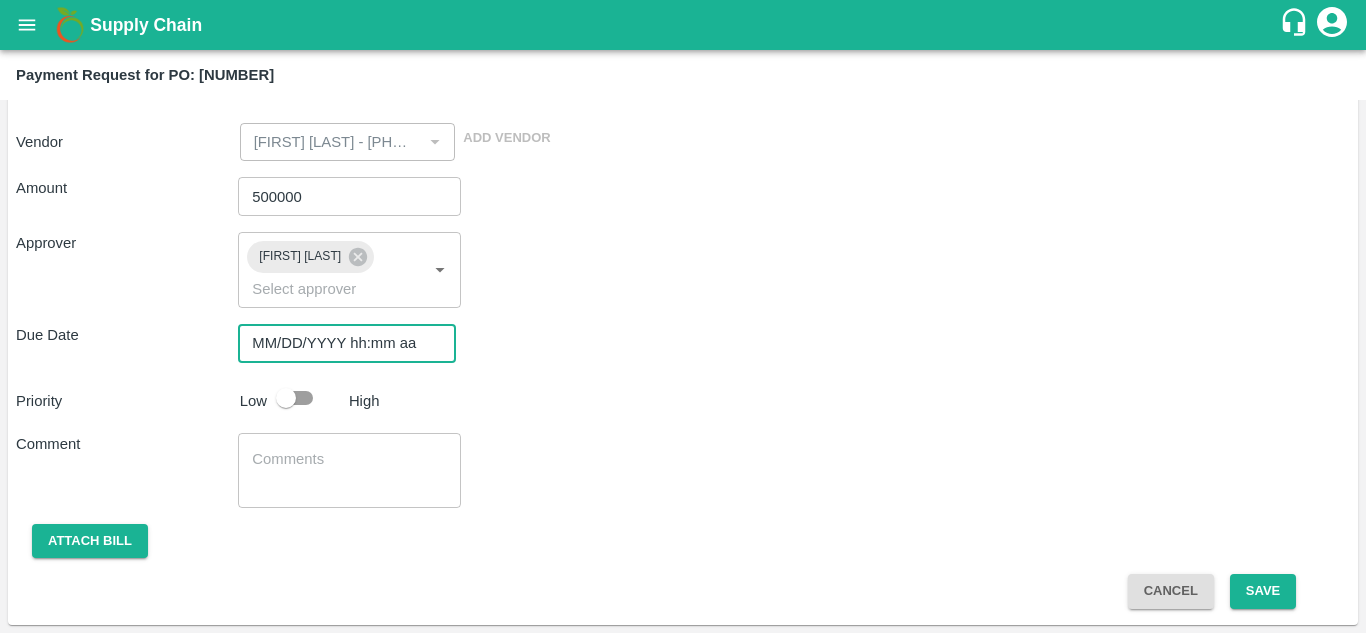 click at bounding box center [286, 398] 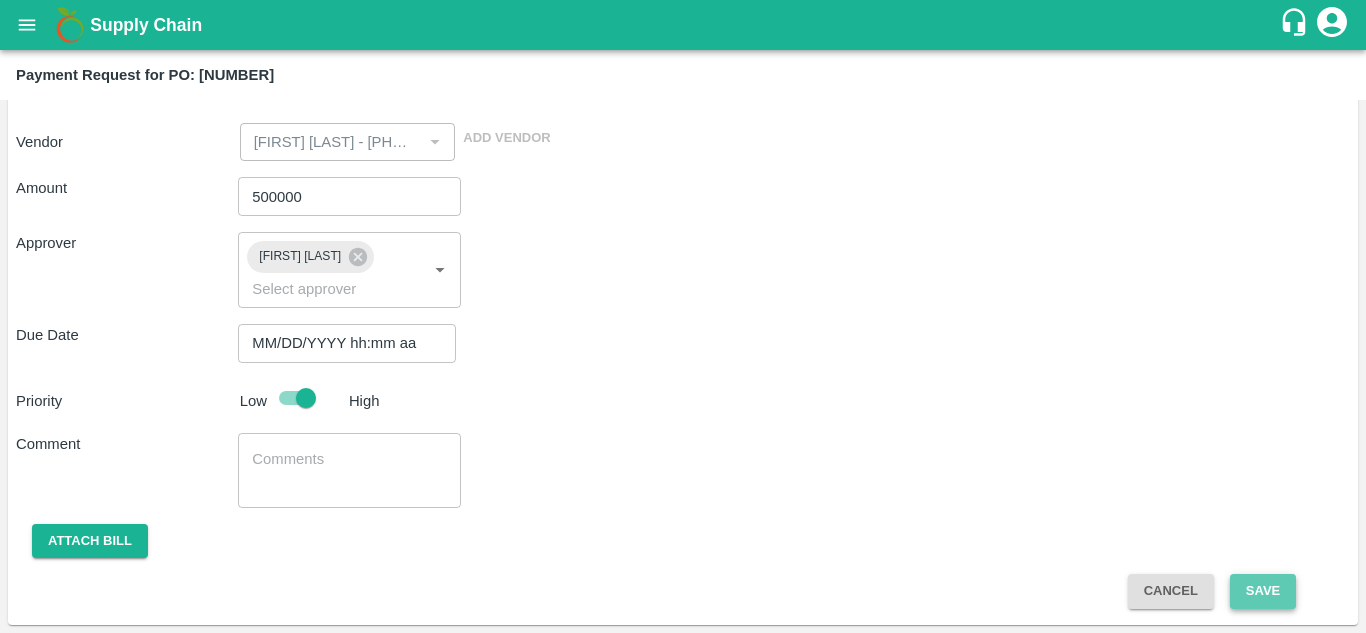 click on "Save" at bounding box center [1263, 591] 